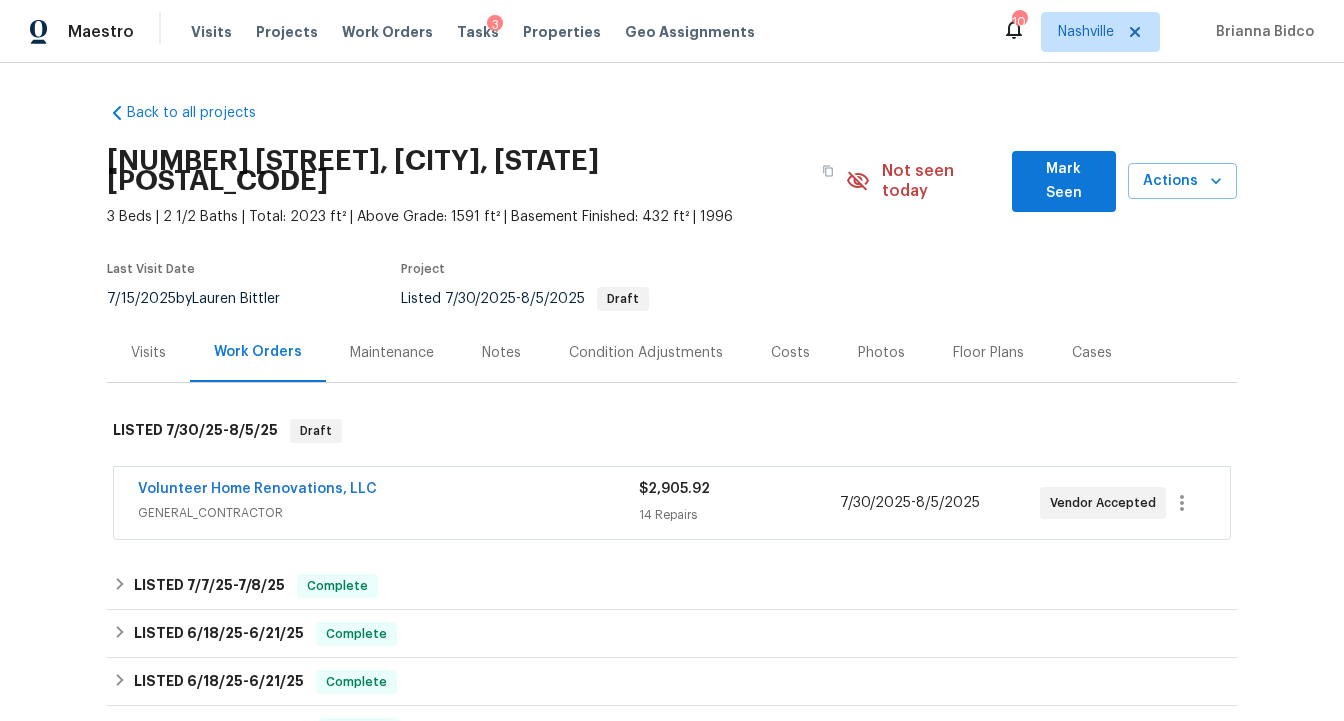 scroll, scrollTop: 0, scrollLeft: 0, axis: both 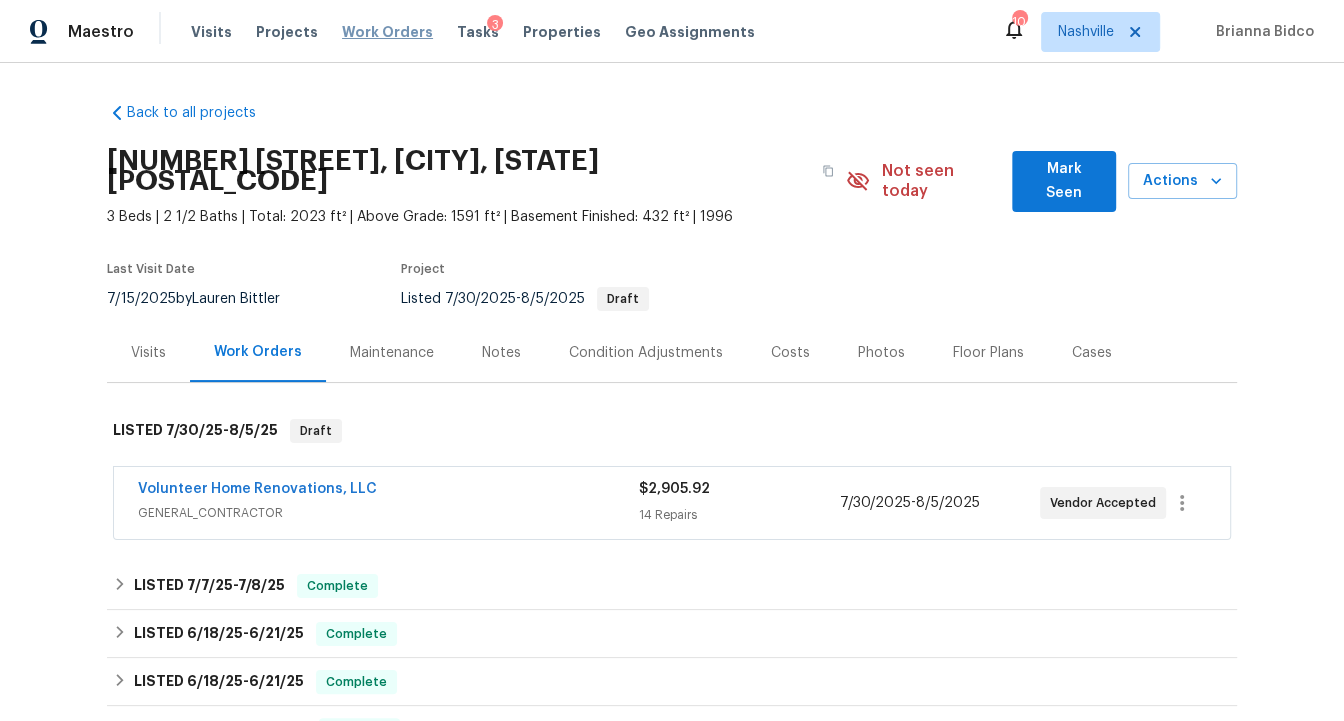 click on "Work Orders" at bounding box center [387, 32] 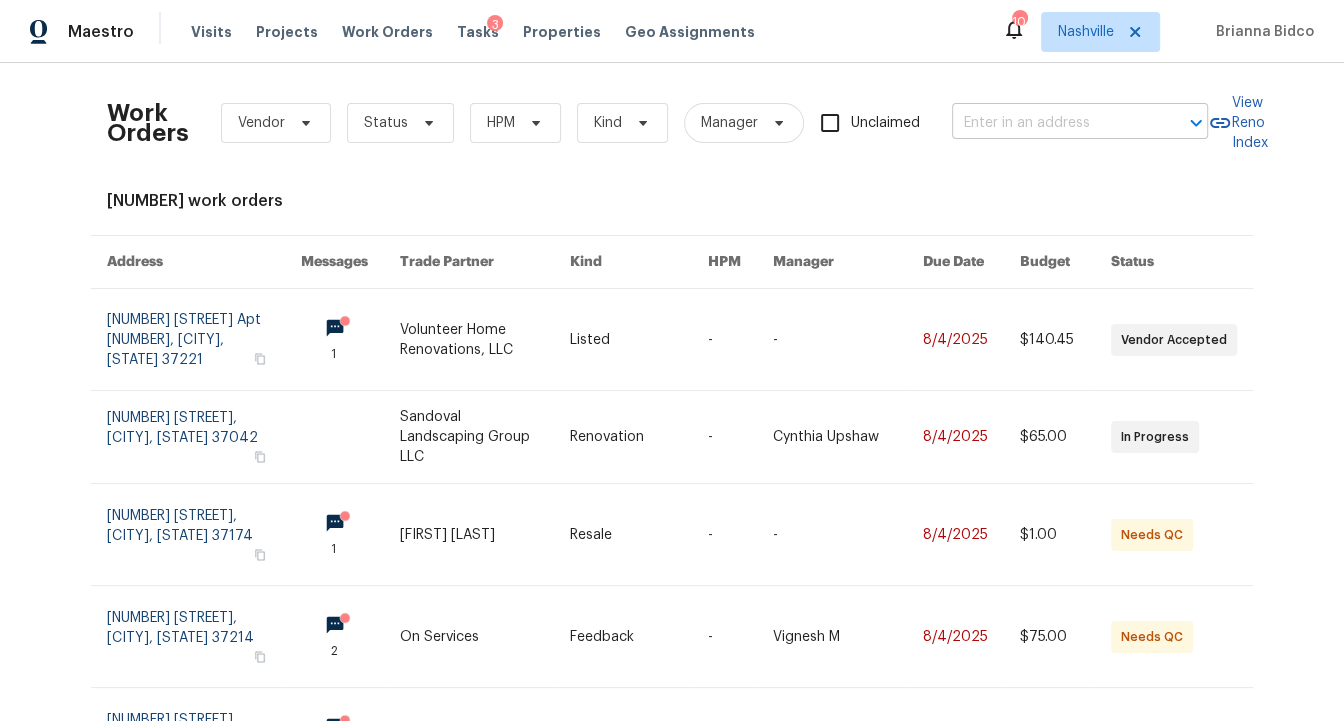 click at bounding box center [1052, 123] 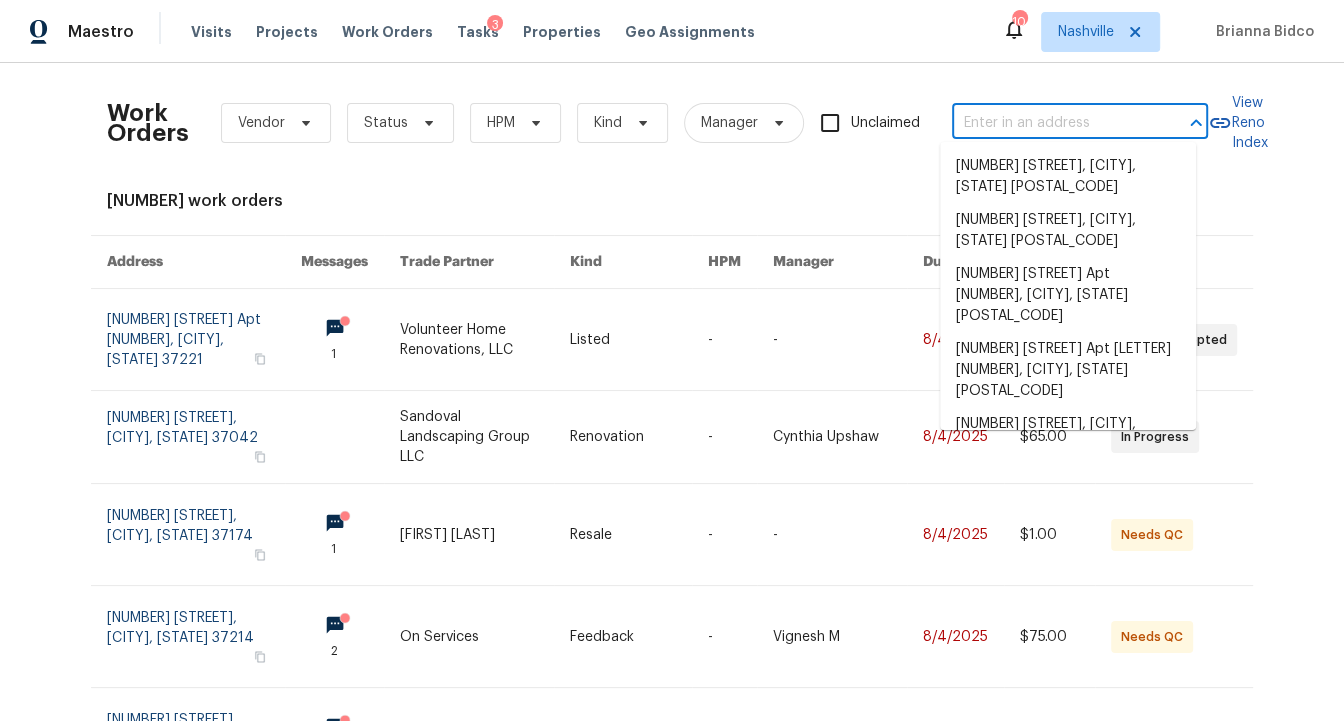 paste on "238 Windmeade Cir" 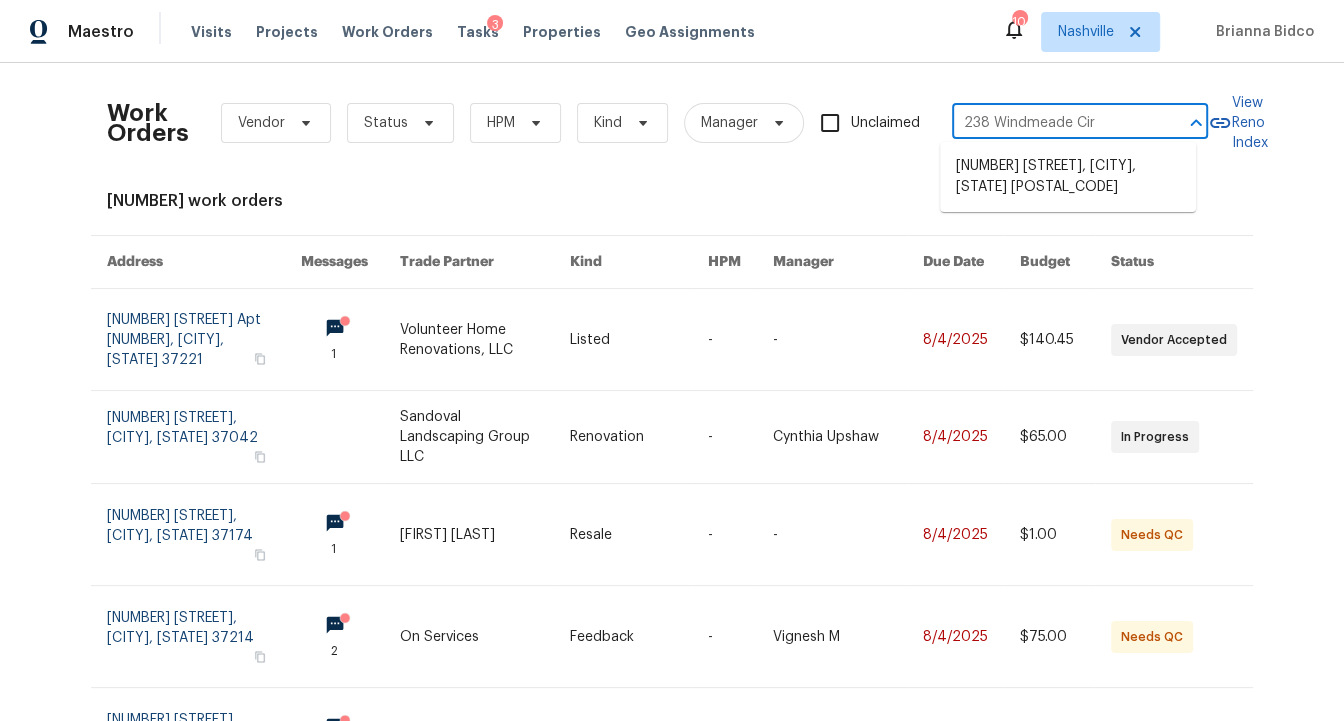 type on "238 Windmeade Cir" 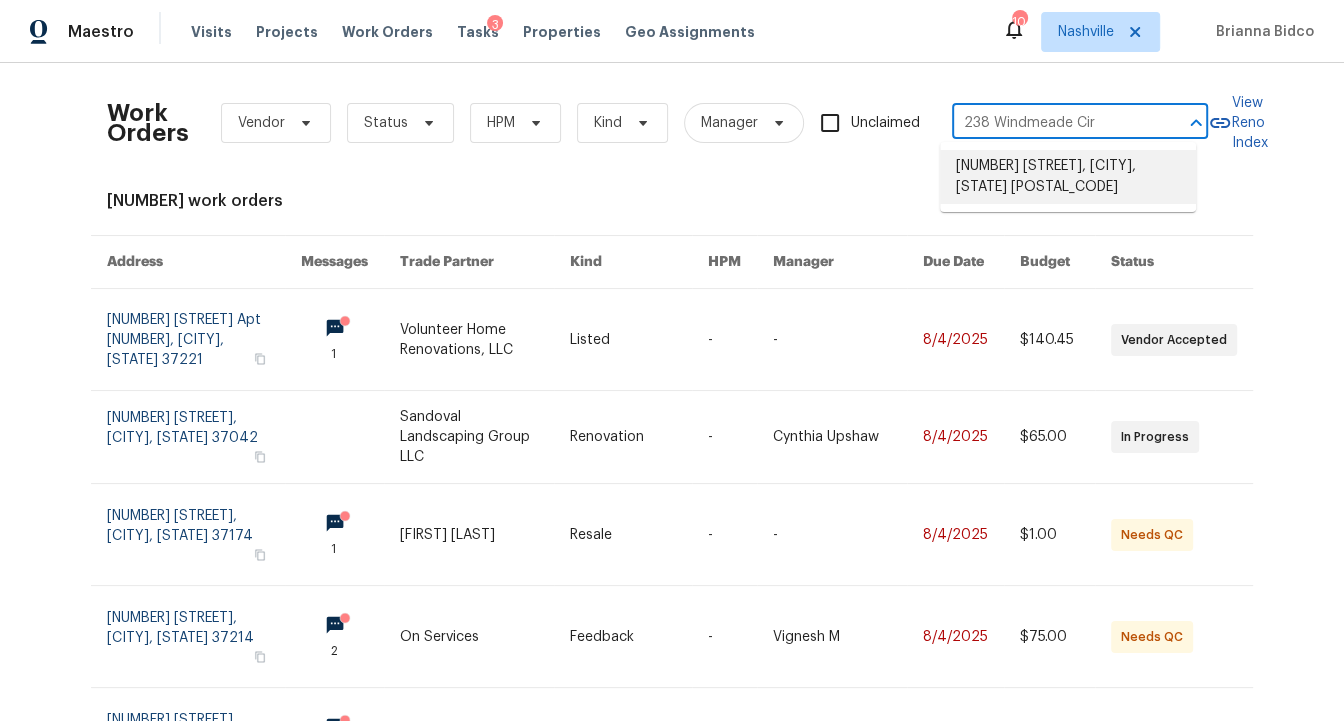 click on "[NUMBER] [STREET], [CITY], [STATE] [POSTAL_CODE]" at bounding box center [1068, 177] 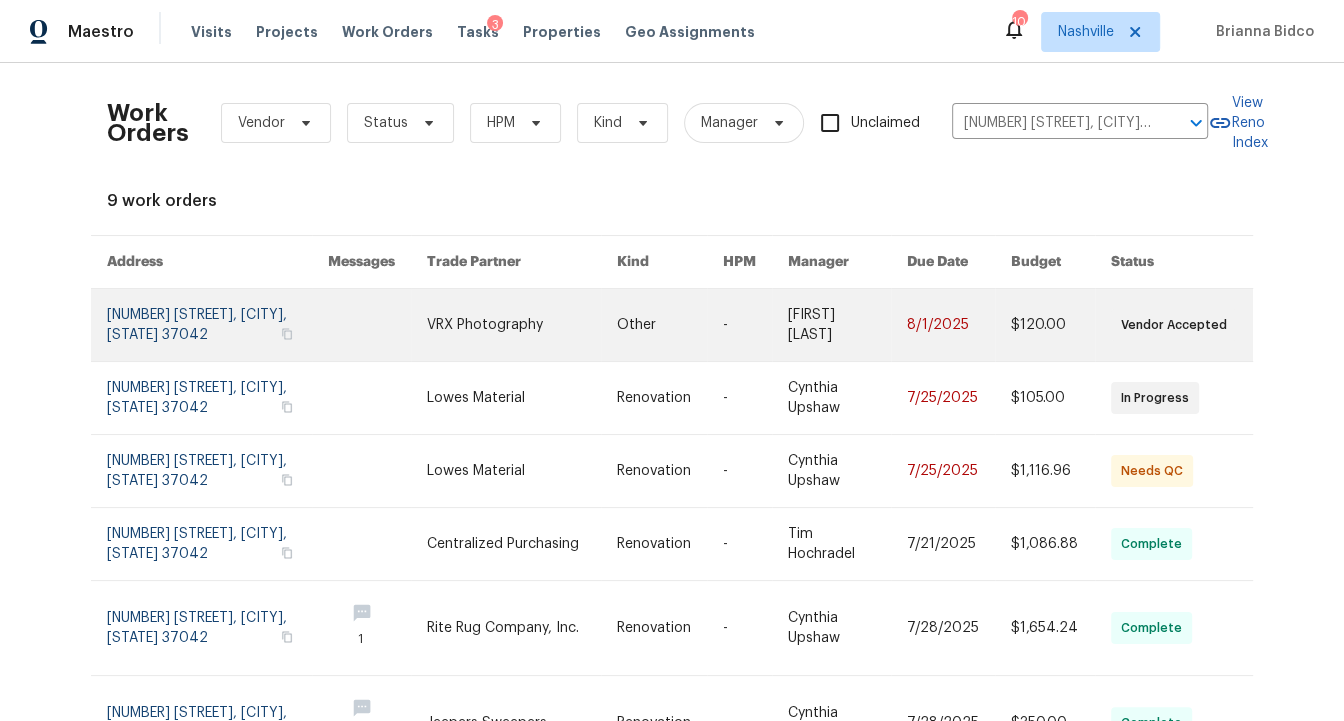 click at bounding box center [217, 325] 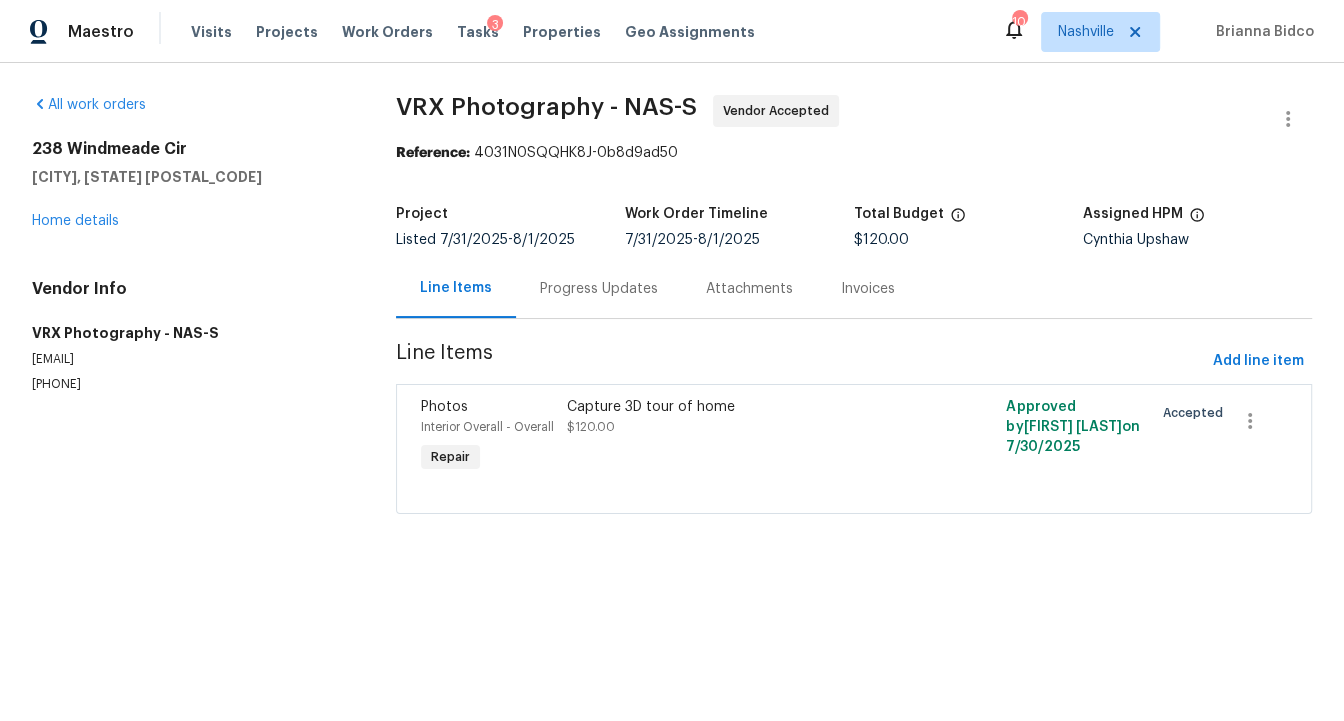 click on "[NUMBER] [STREET] [CITY], [STATE] [POSTAL_CODE] Home details" at bounding box center (190, 185) 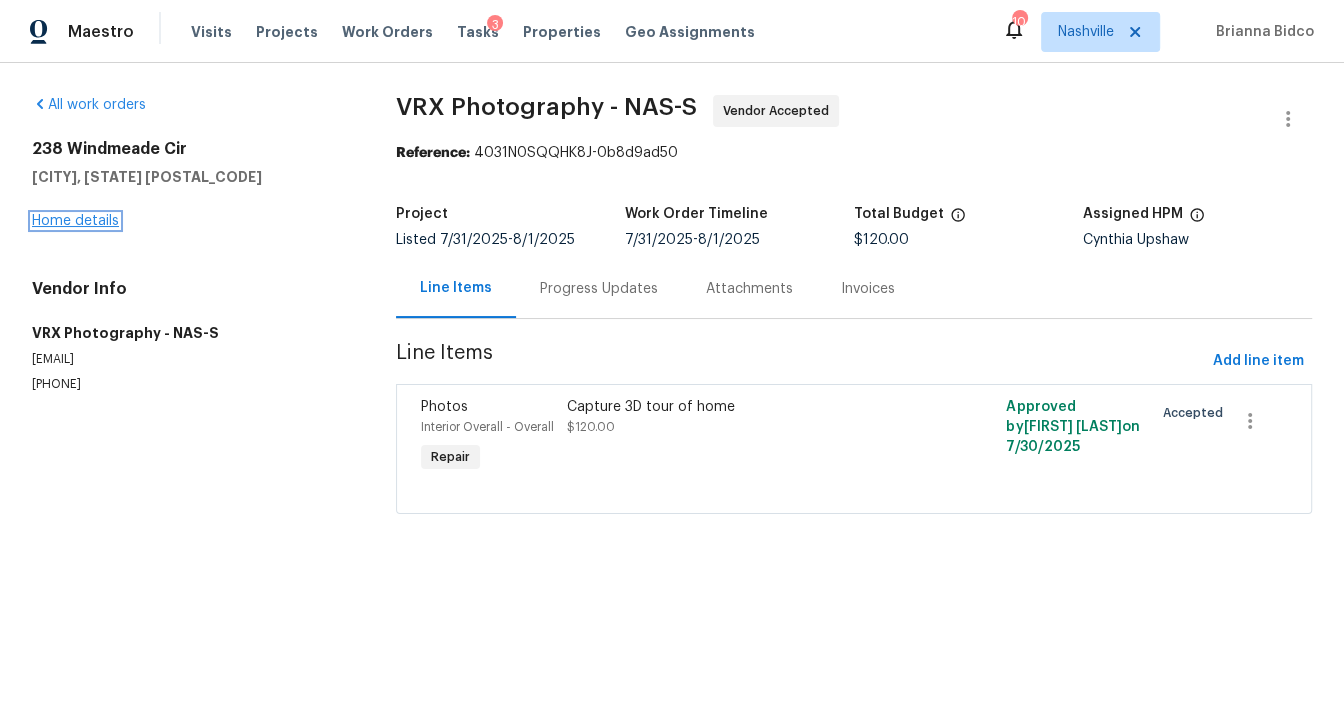 click on "Home details" at bounding box center [75, 221] 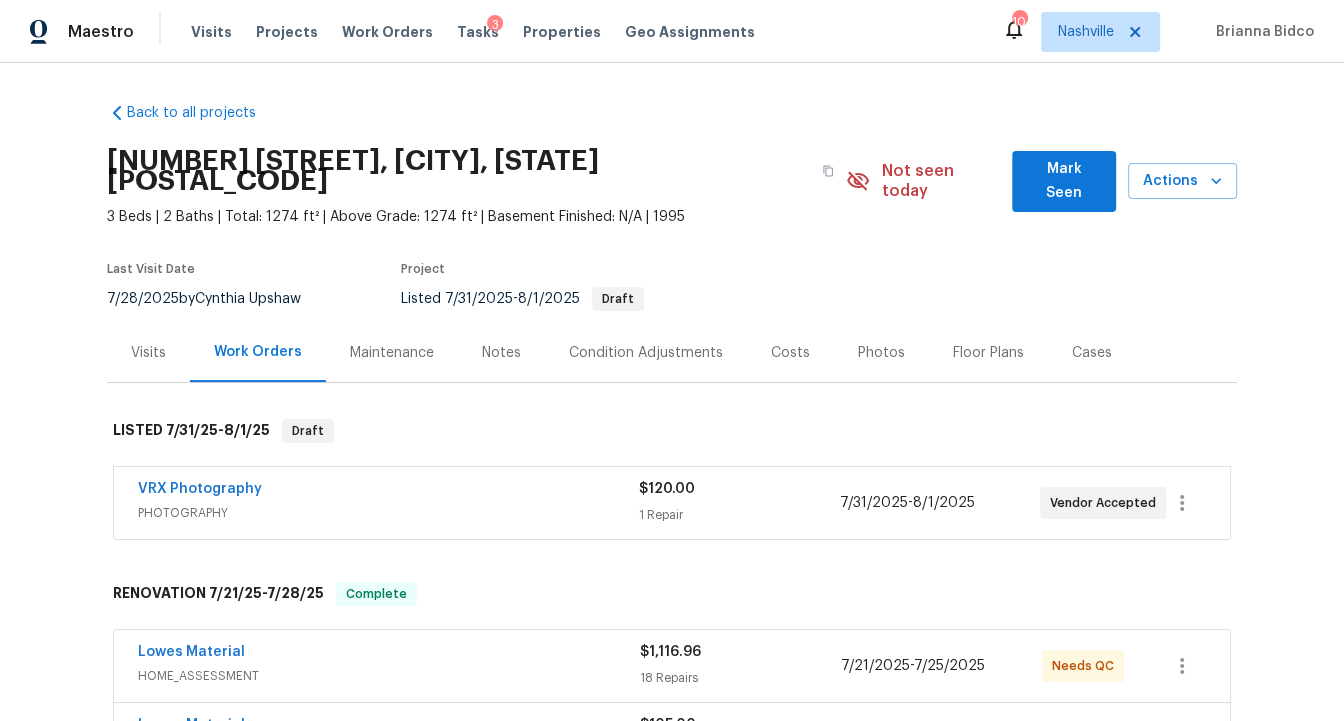 click on "Visits" at bounding box center (148, 352) 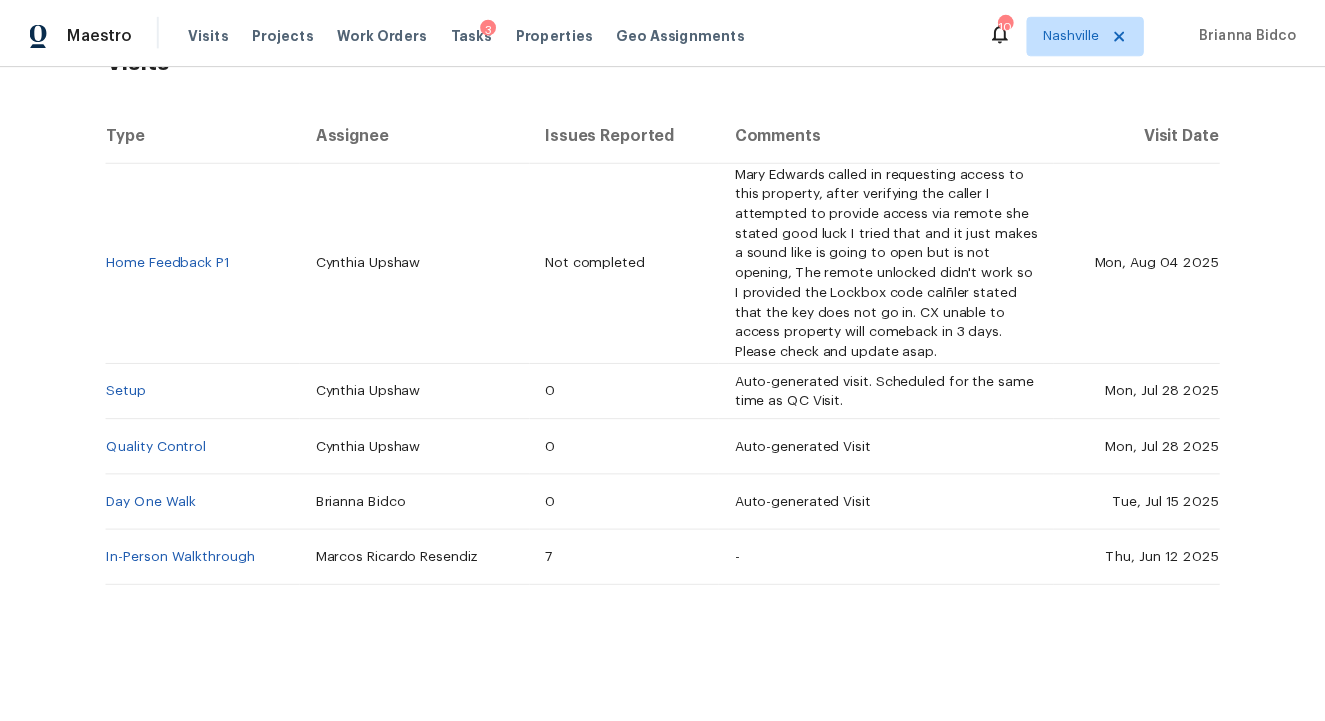 scroll, scrollTop: 0, scrollLeft: 0, axis: both 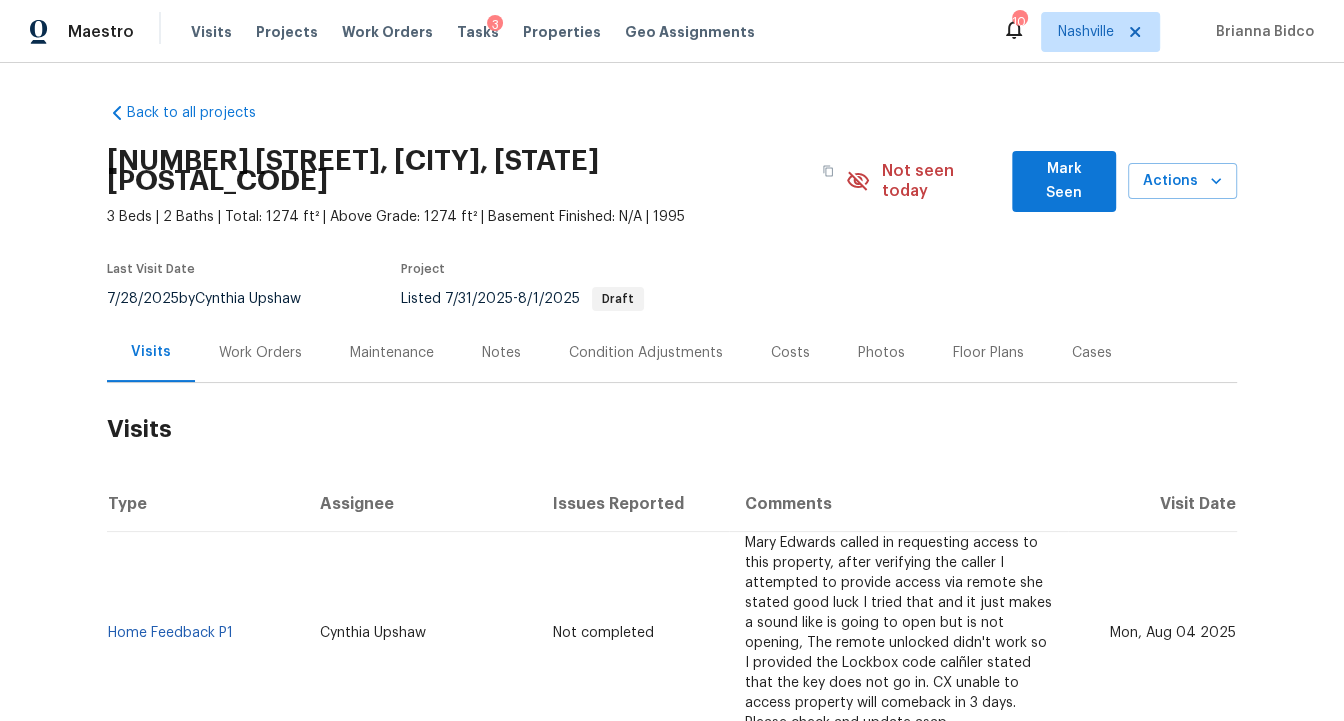 click on "Notes" at bounding box center (501, 353) 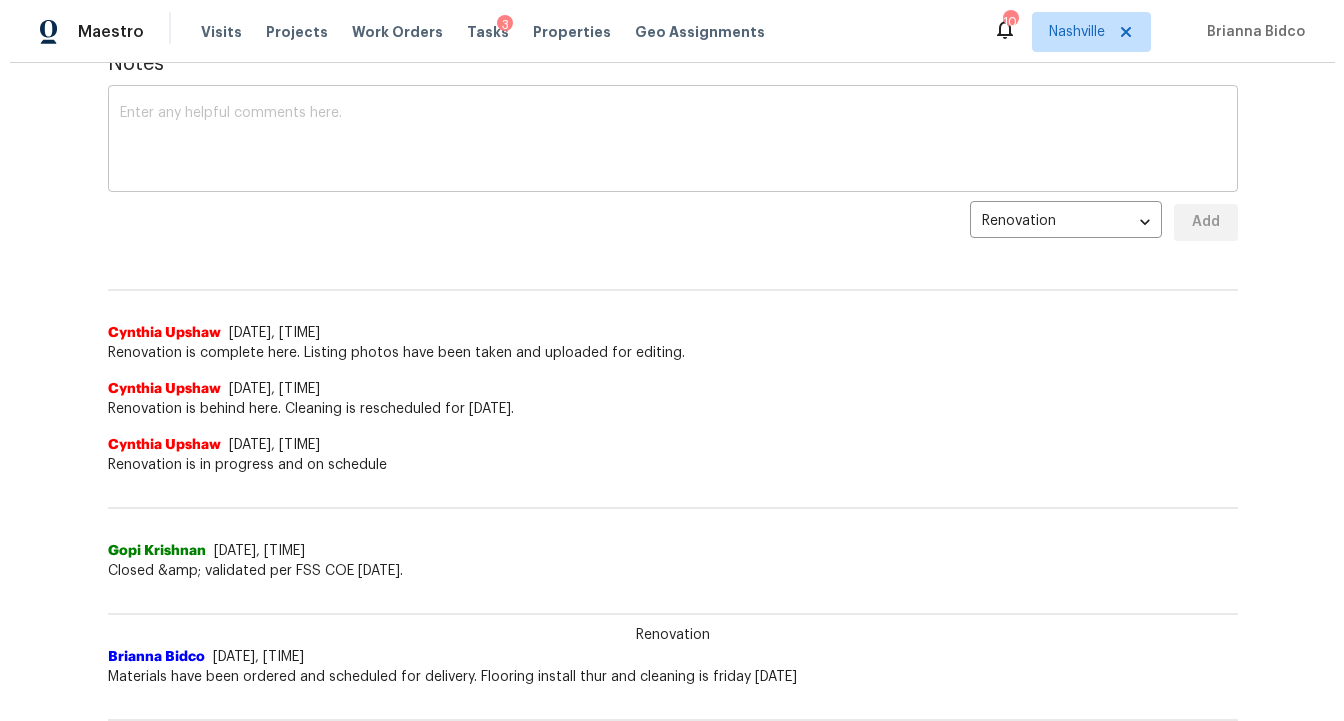scroll, scrollTop: 0, scrollLeft: 0, axis: both 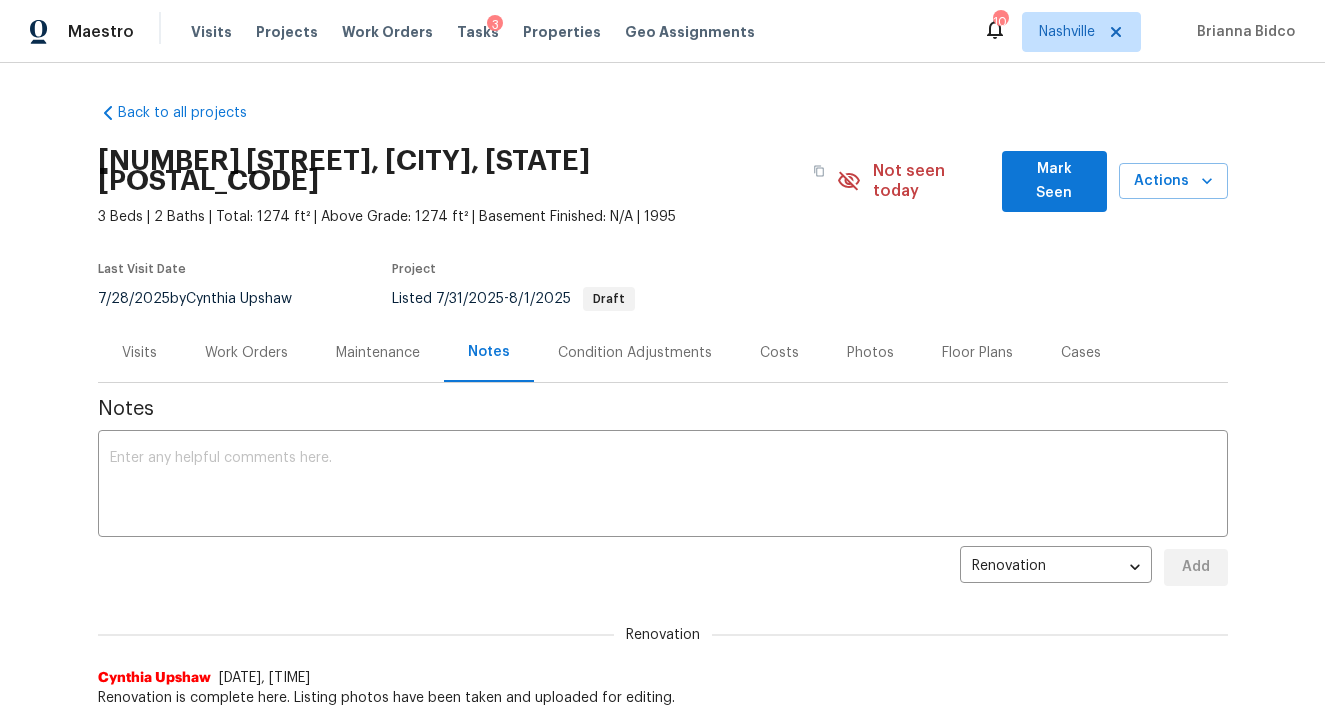 click on "Work Orders" at bounding box center (246, 353) 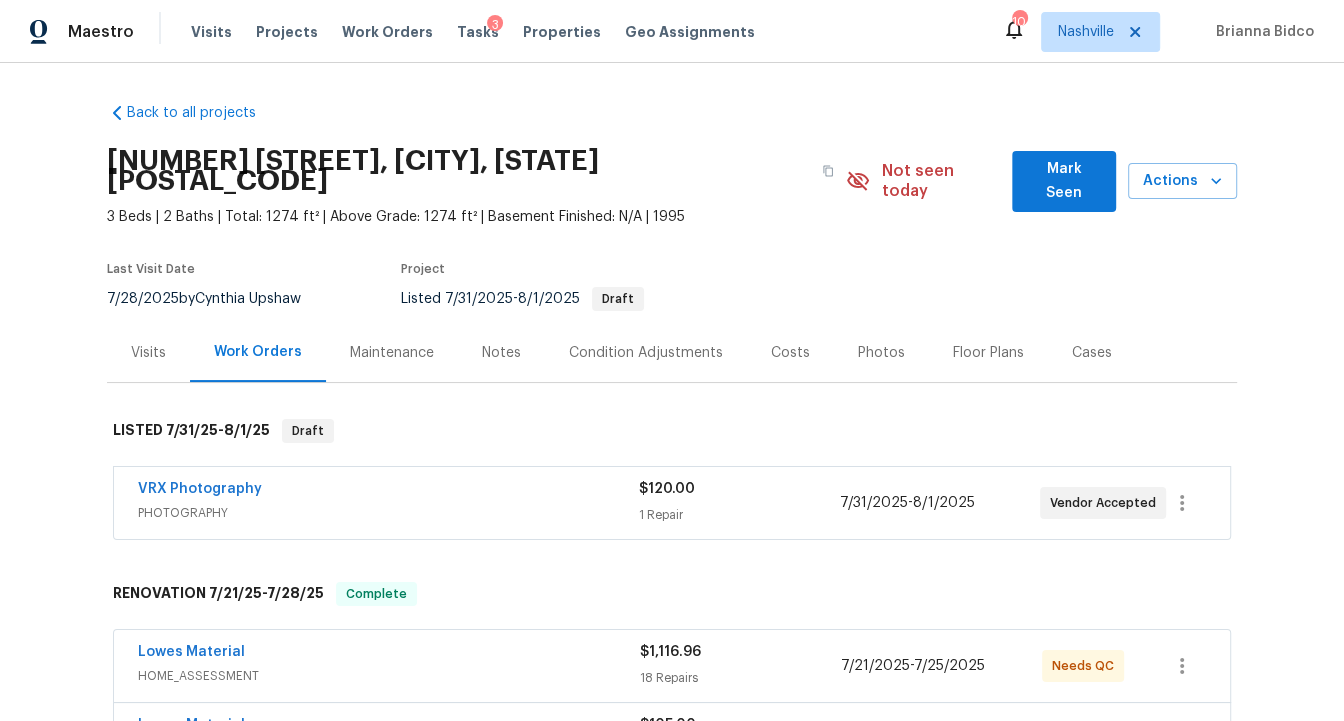 click on "Costs" at bounding box center (790, 353) 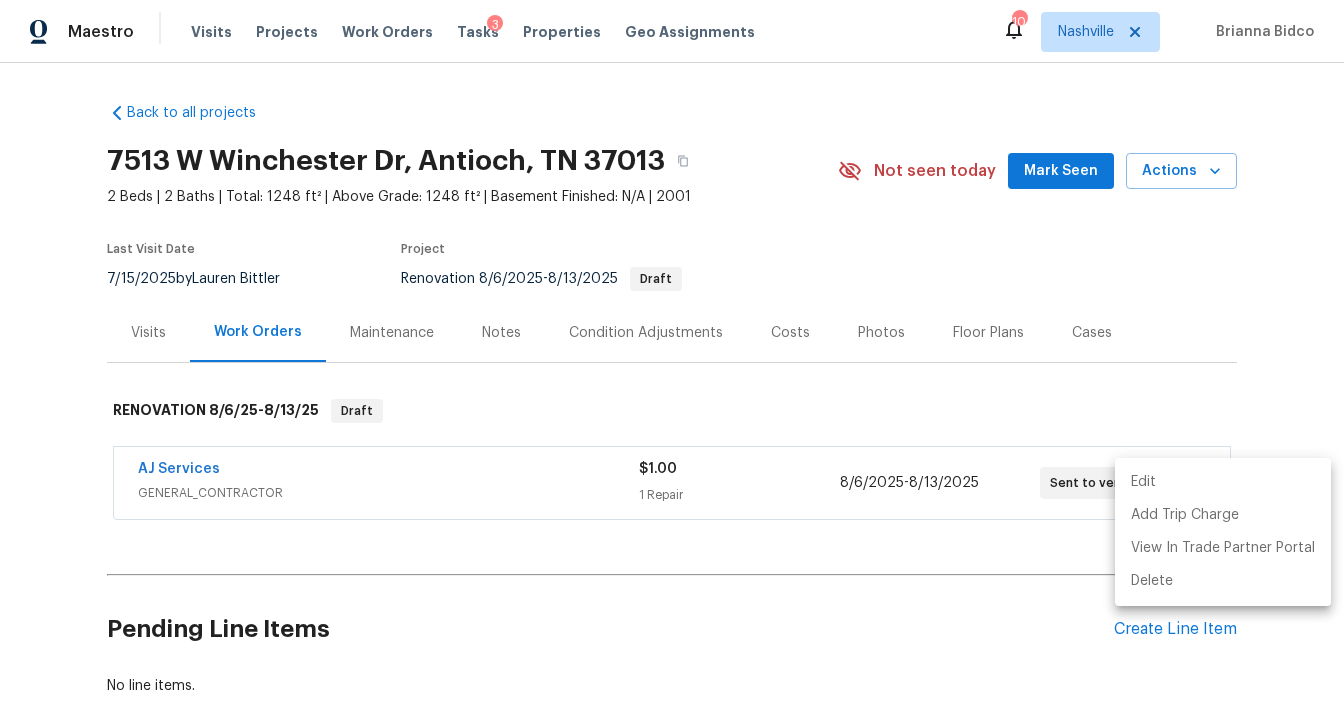 scroll, scrollTop: 0, scrollLeft: 0, axis: both 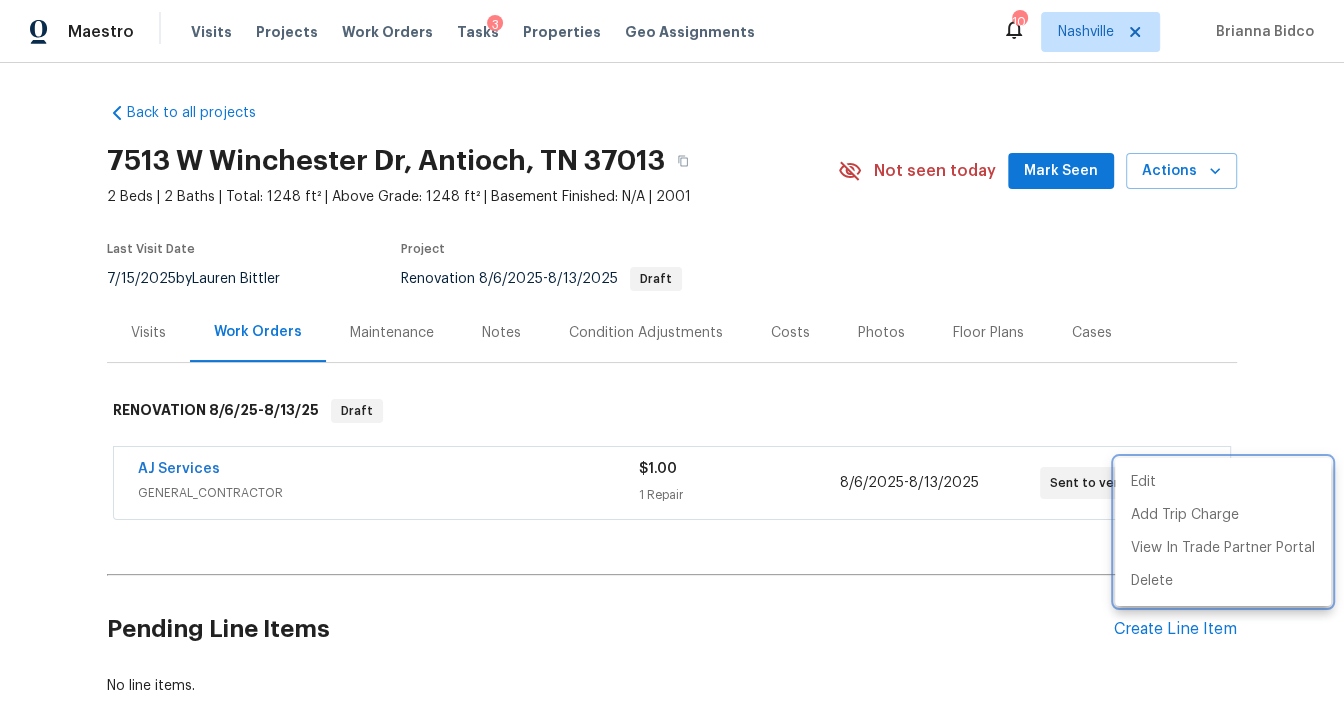 click at bounding box center [672, 360] 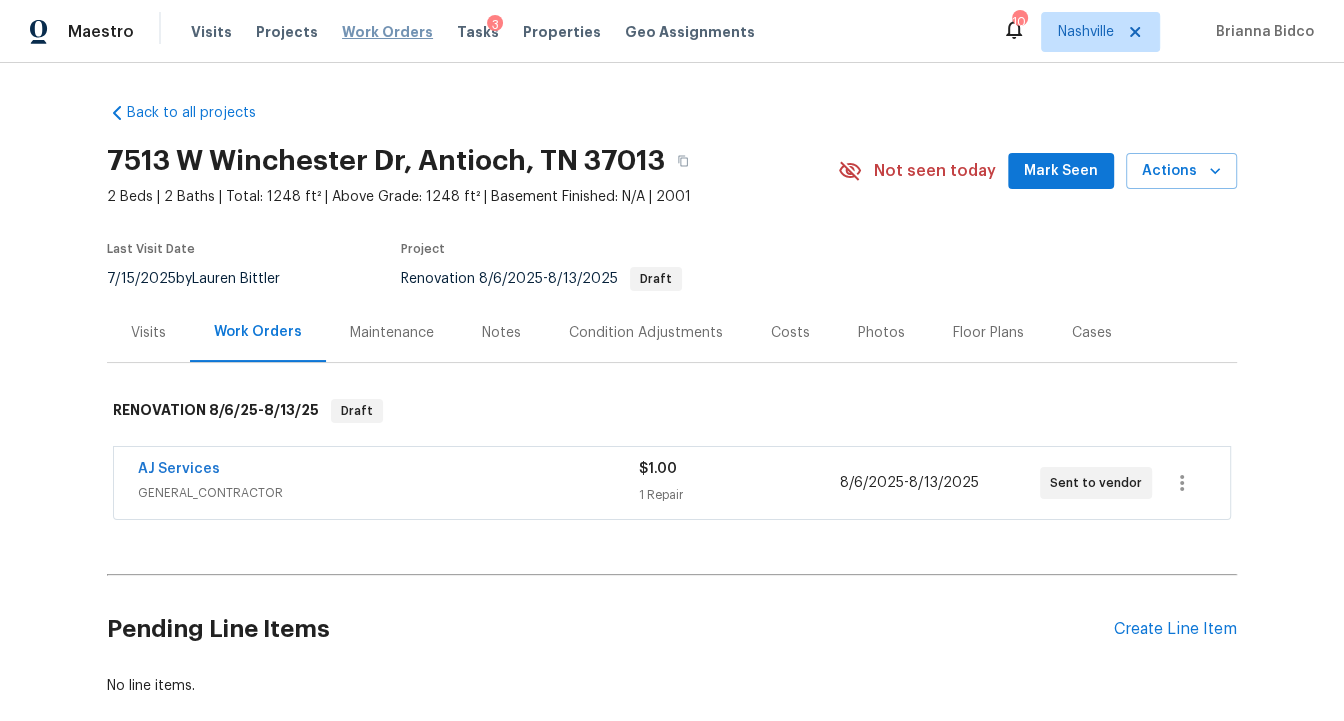 click on "Work Orders" at bounding box center [387, 32] 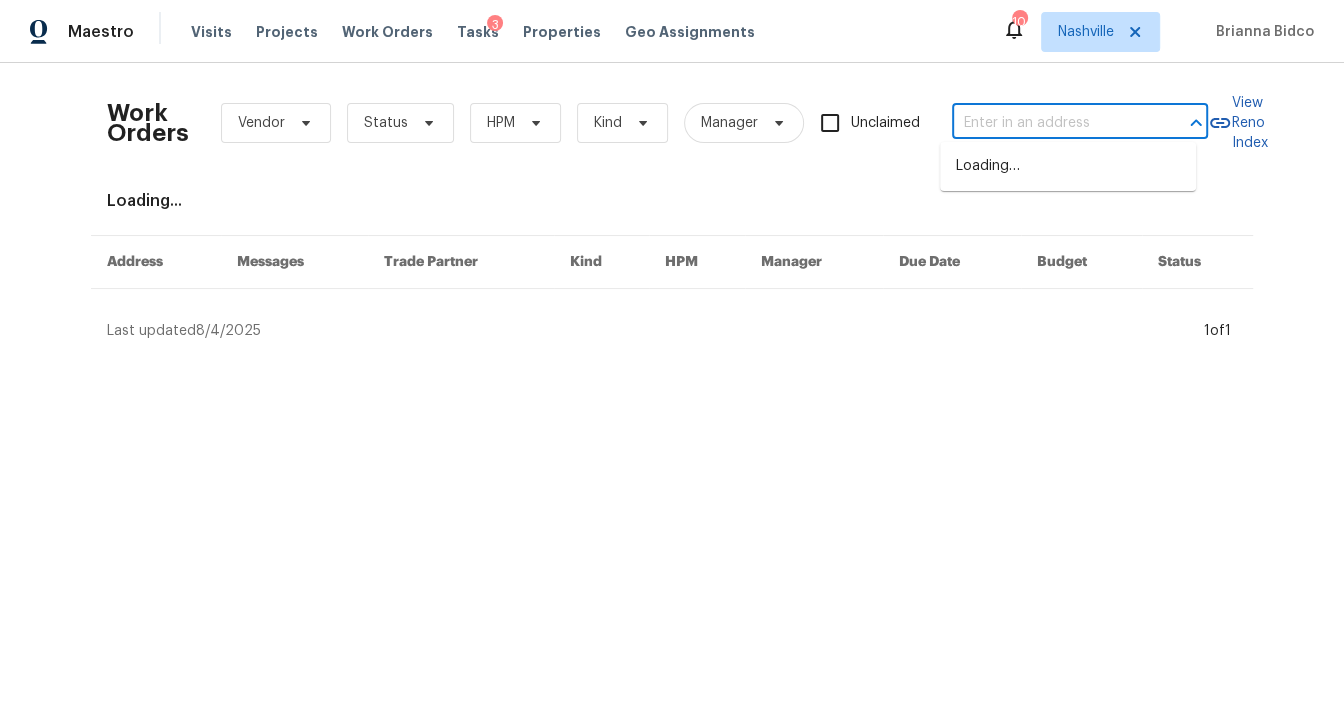 click at bounding box center [1052, 123] 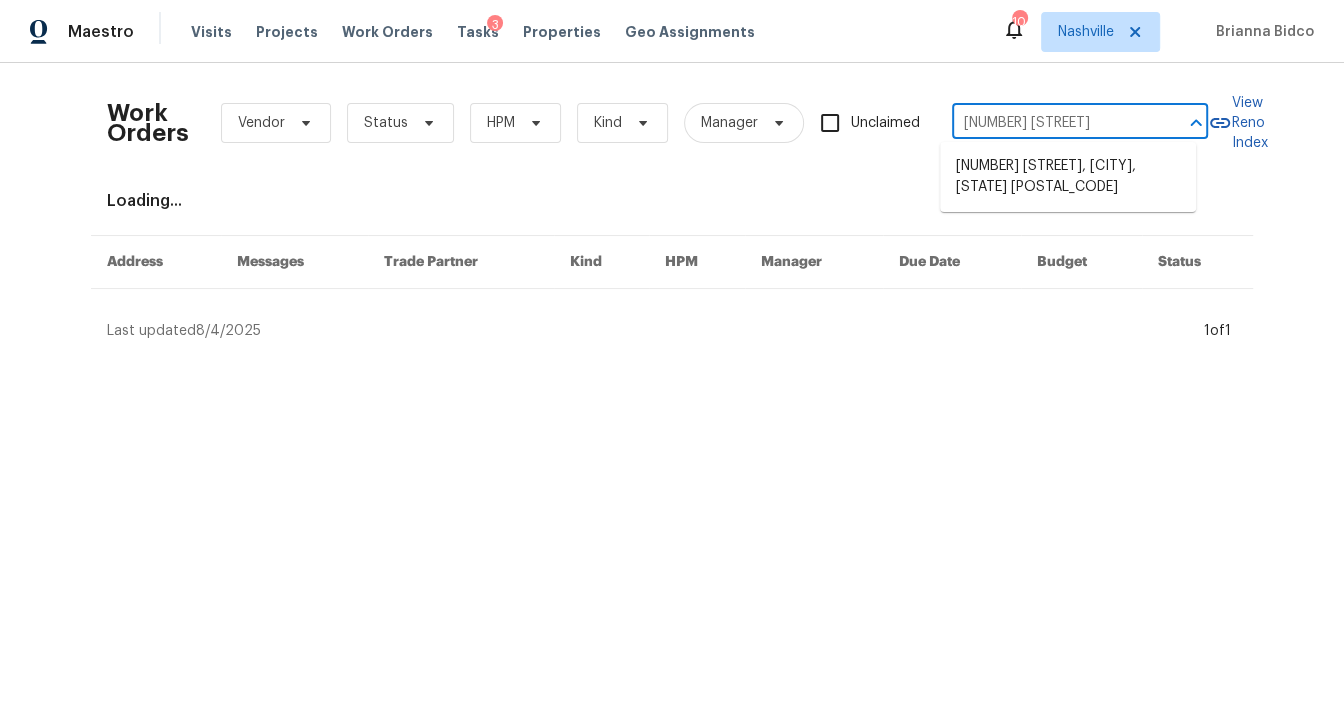 type on "159 Cloe Ct" 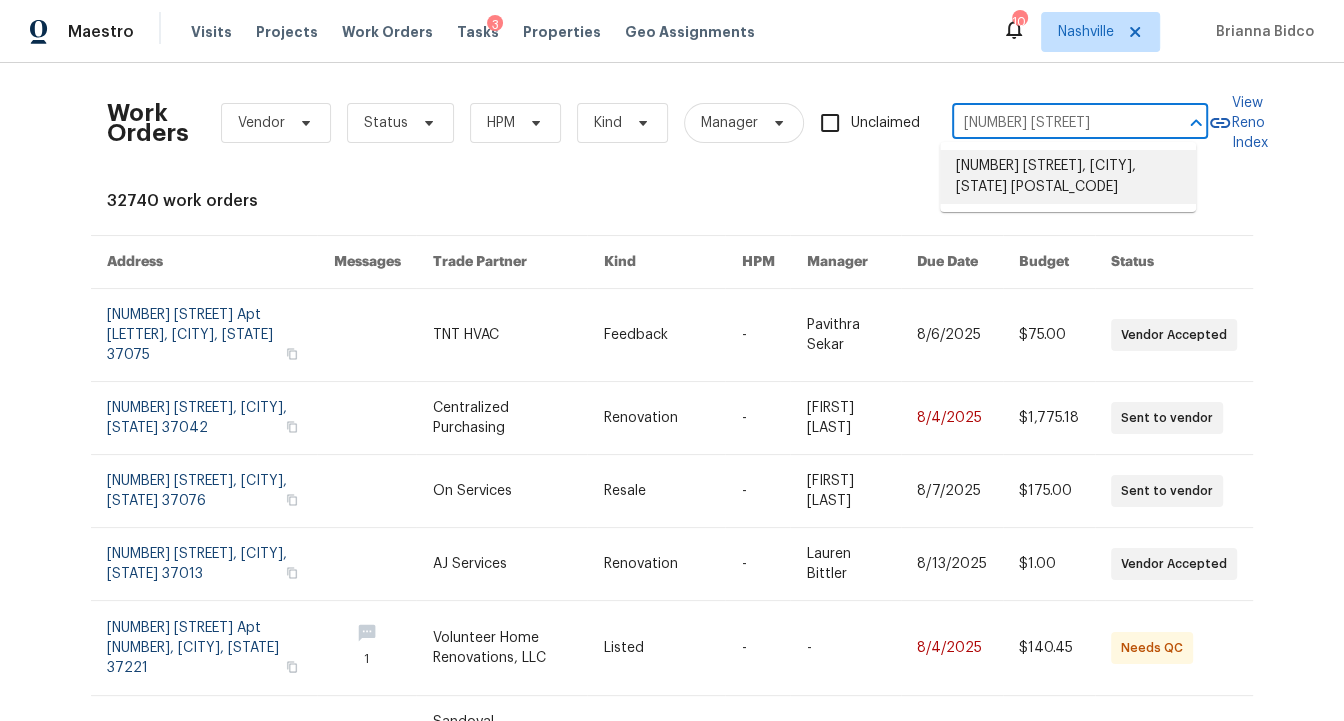 click on "159 Cloe Ct, Clarksville, TN 37042" at bounding box center (1068, 177) 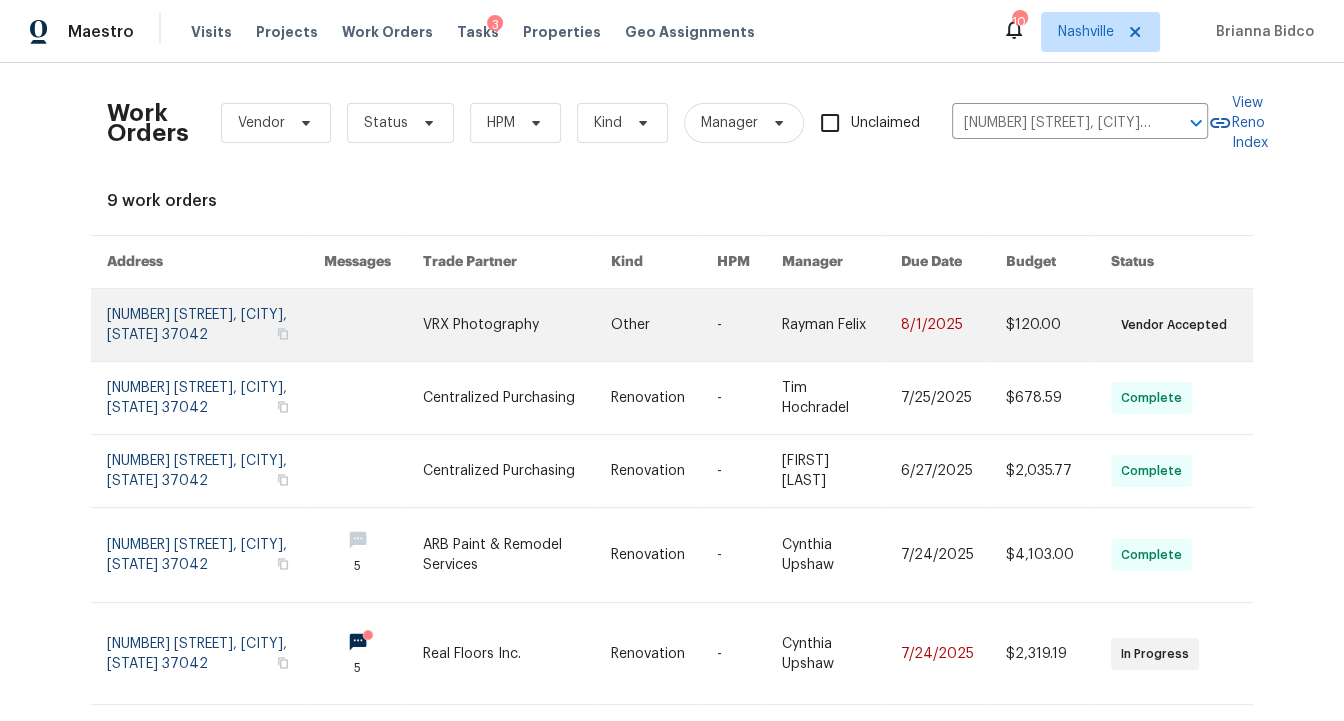 click at bounding box center [215, 325] 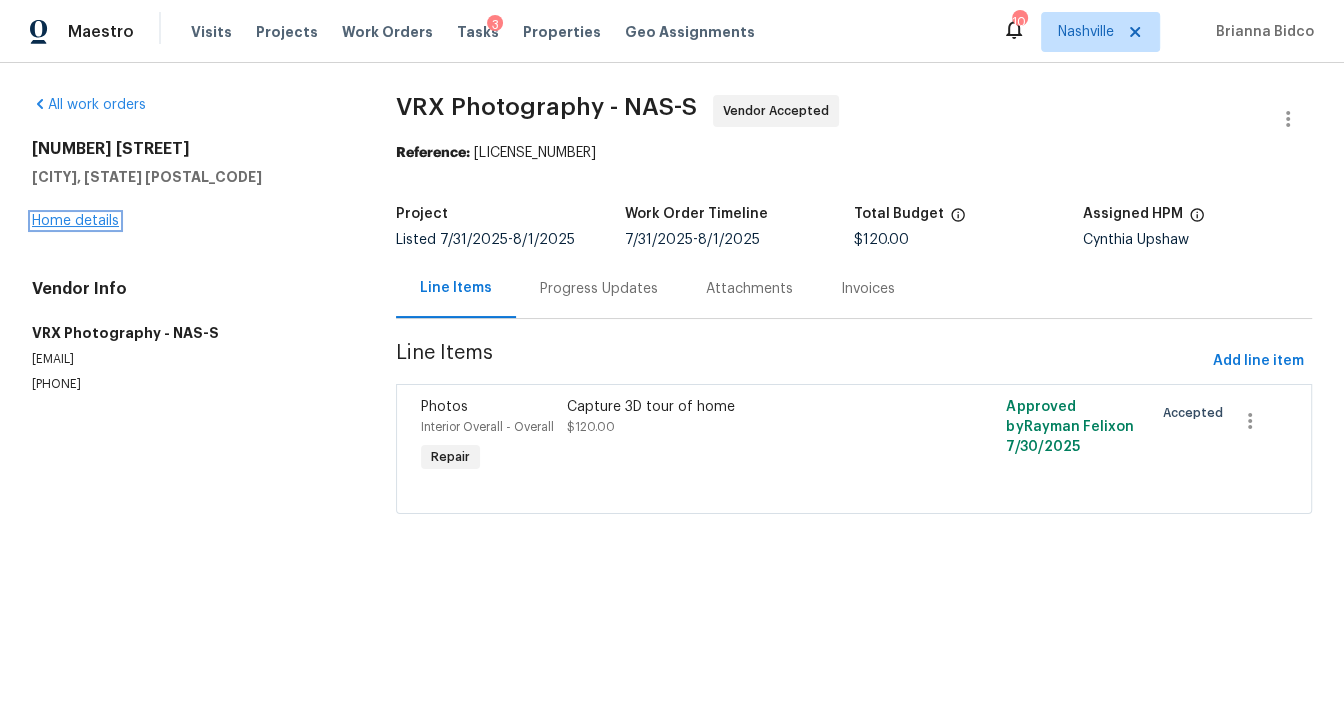 click on "Home details" at bounding box center (75, 221) 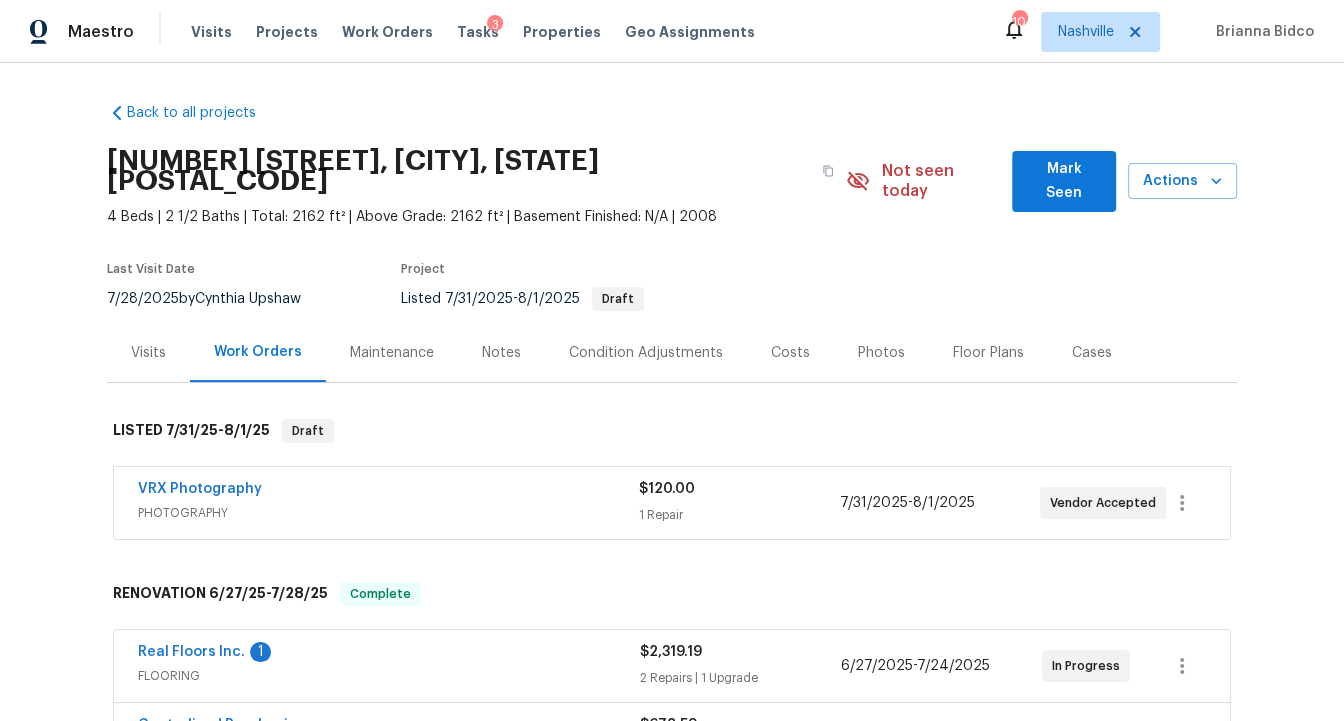 click on "Visits" at bounding box center (148, 352) 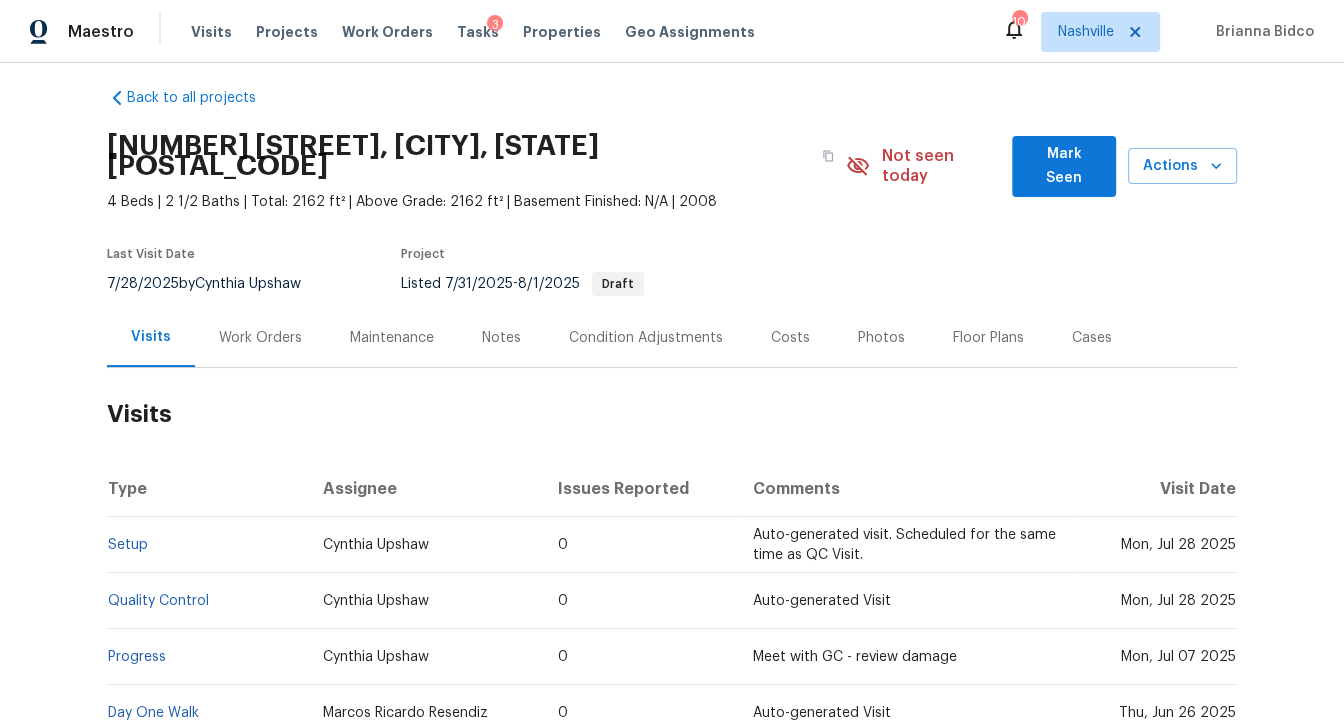scroll, scrollTop: 0, scrollLeft: 0, axis: both 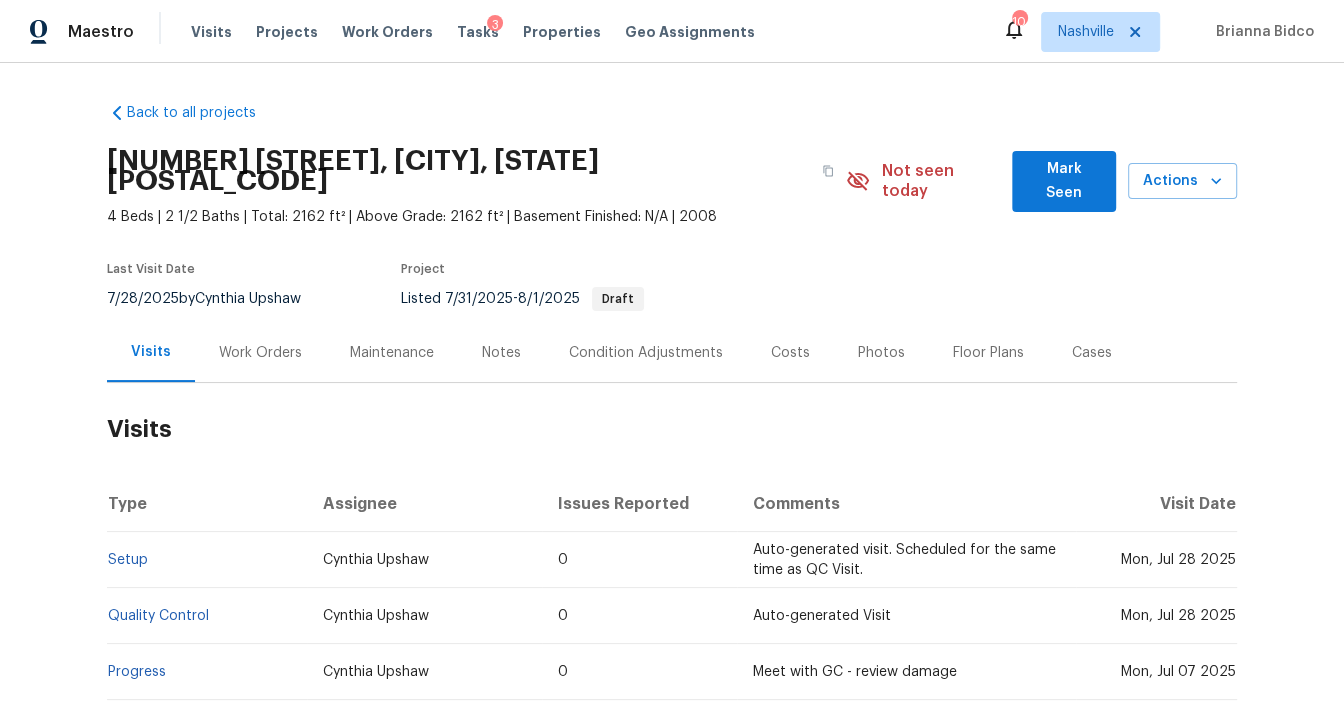 click on "Costs" at bounding box center [790, 353] 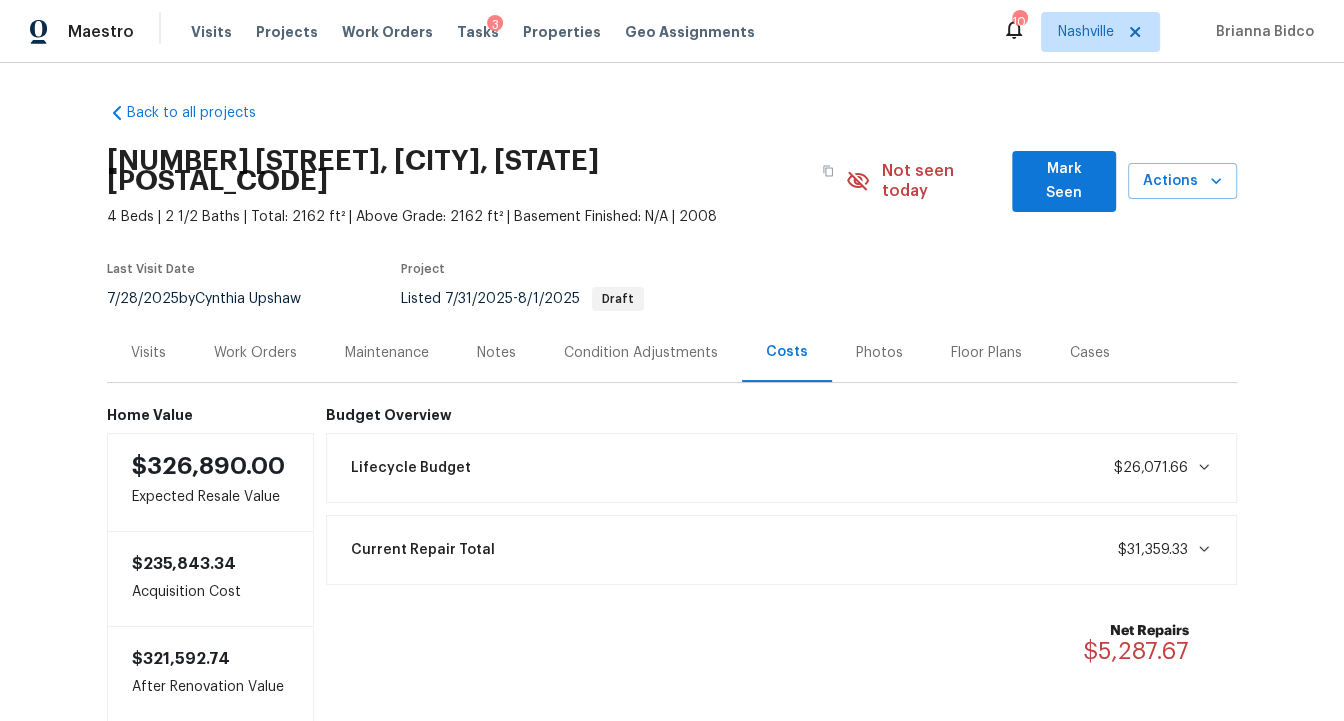 click on "Work Orders" at bounding box center (255, 352) 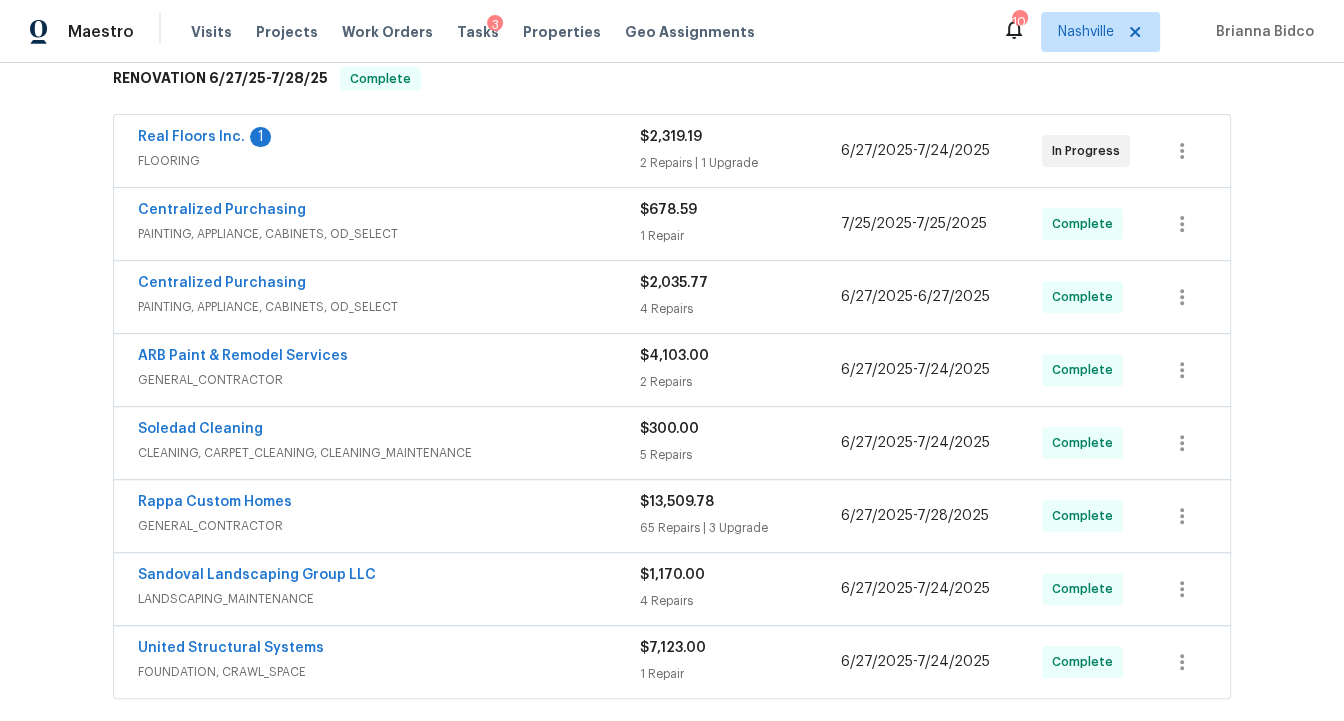 scroll, scrollTop: 528, scrollLeft: 0, axis: vertical 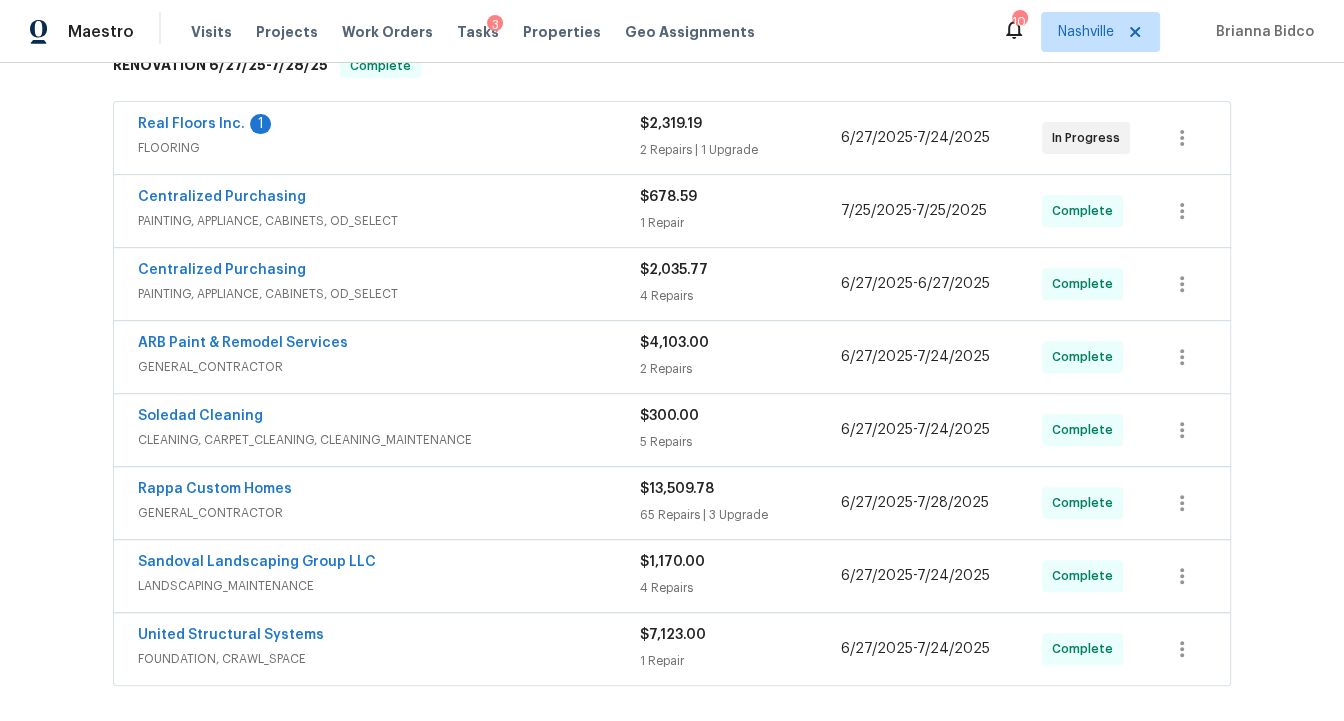 click on "ARB Paint & Remodel Services" at bounding box center [389, 345] 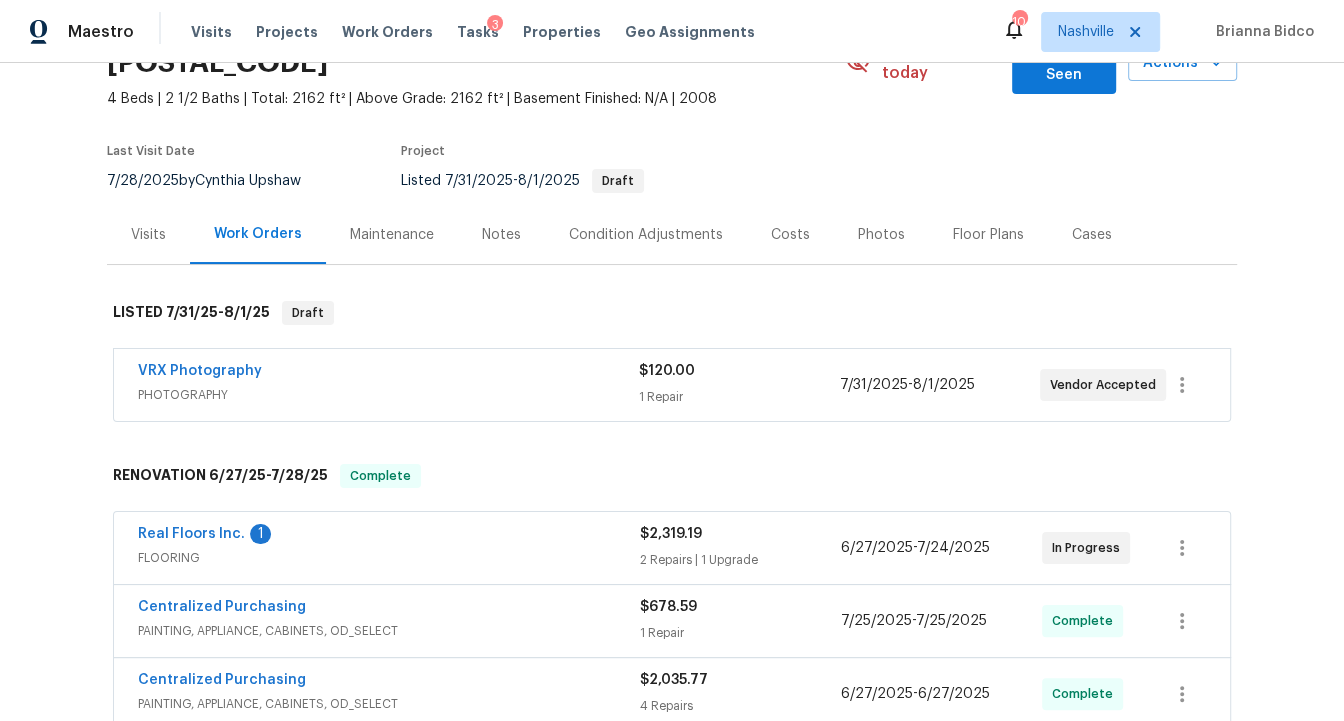 scroll, scrollTop: 0, scrollLeft: 0, axis: both 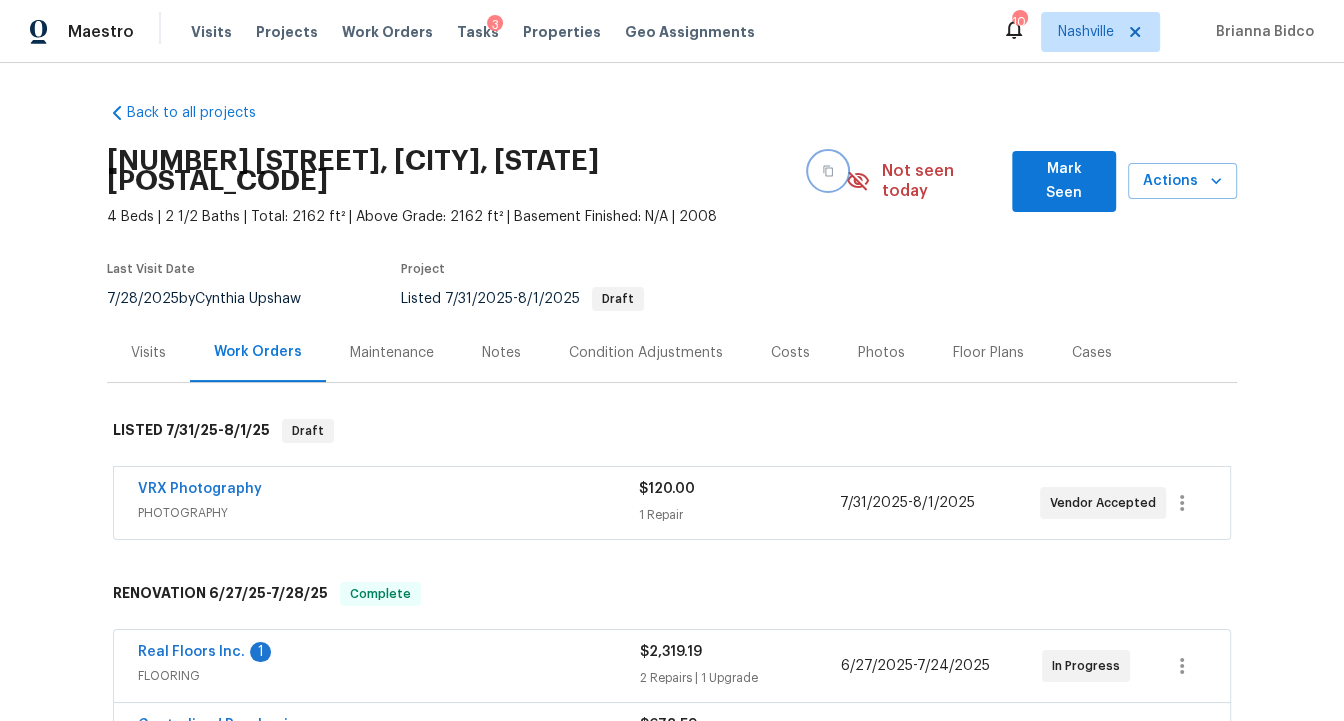 click 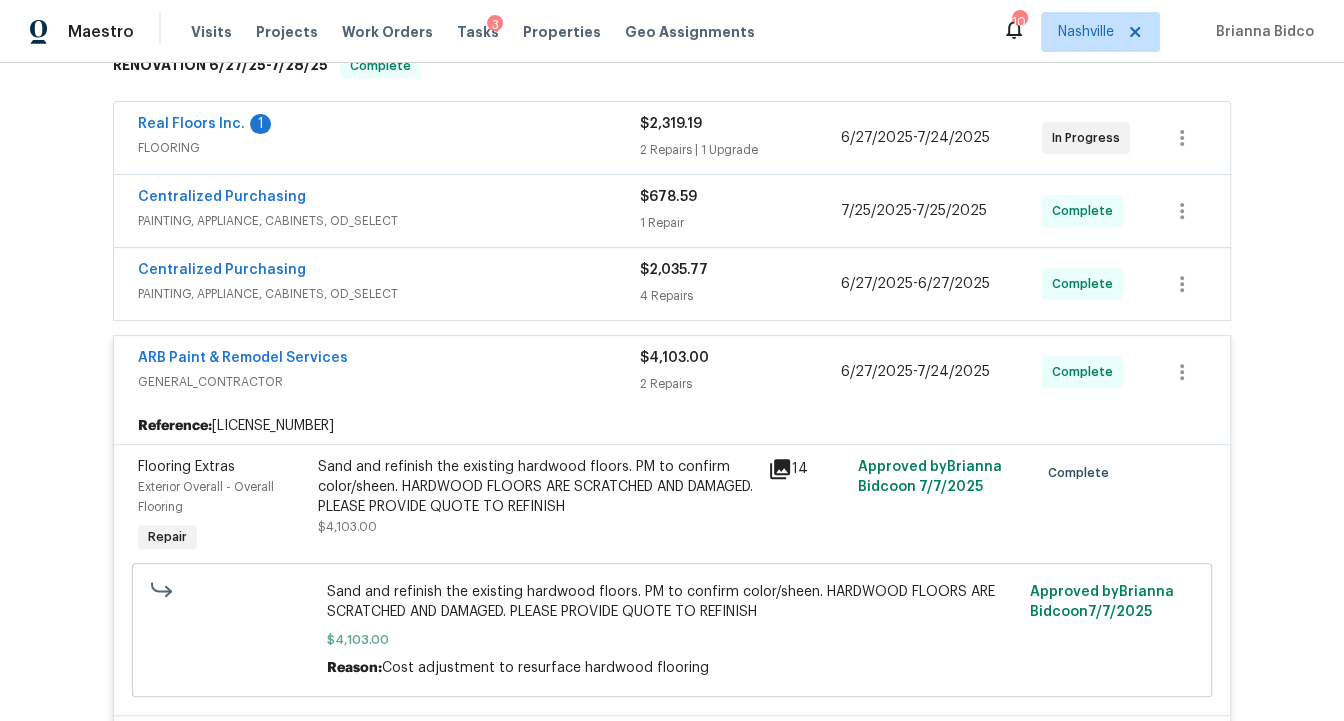 scroll, scrollTop: 533, scrollLeft: 0, axis: vertical 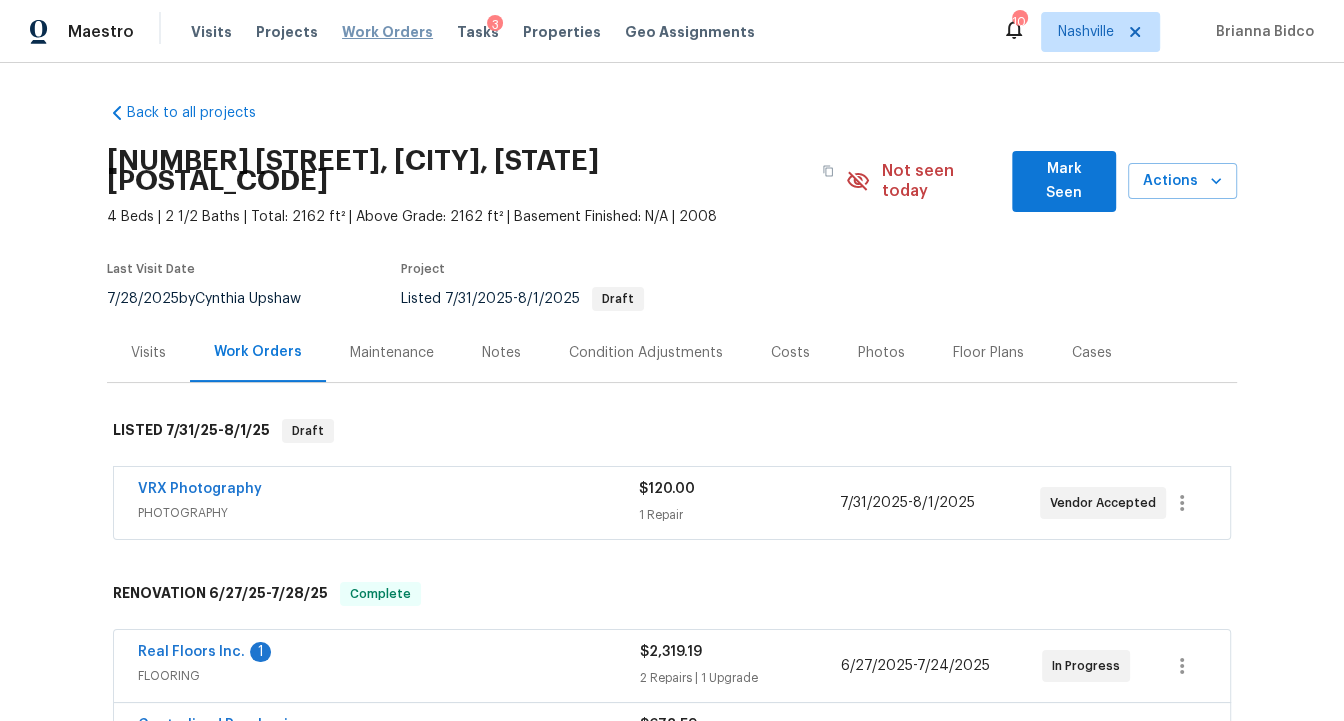 click on "Work Orders" at bounding box center [387, 32] 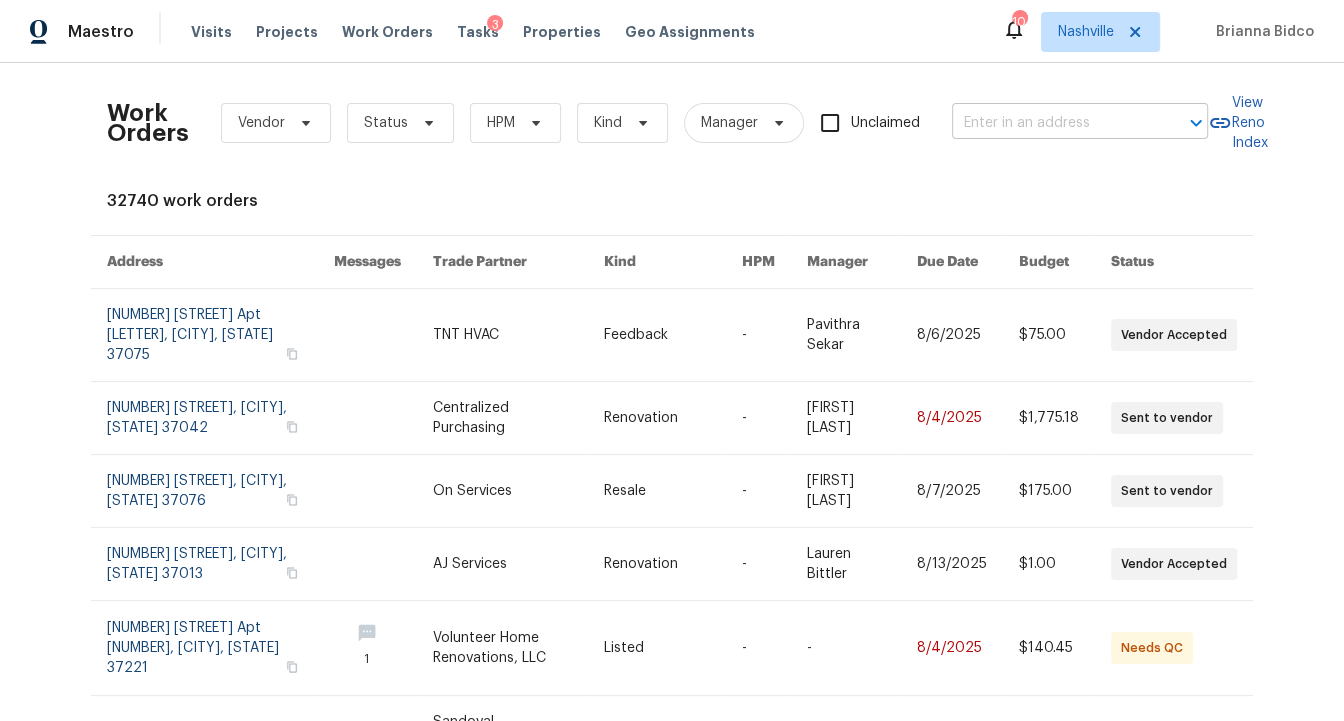 click at bounding box center (1052, 123) 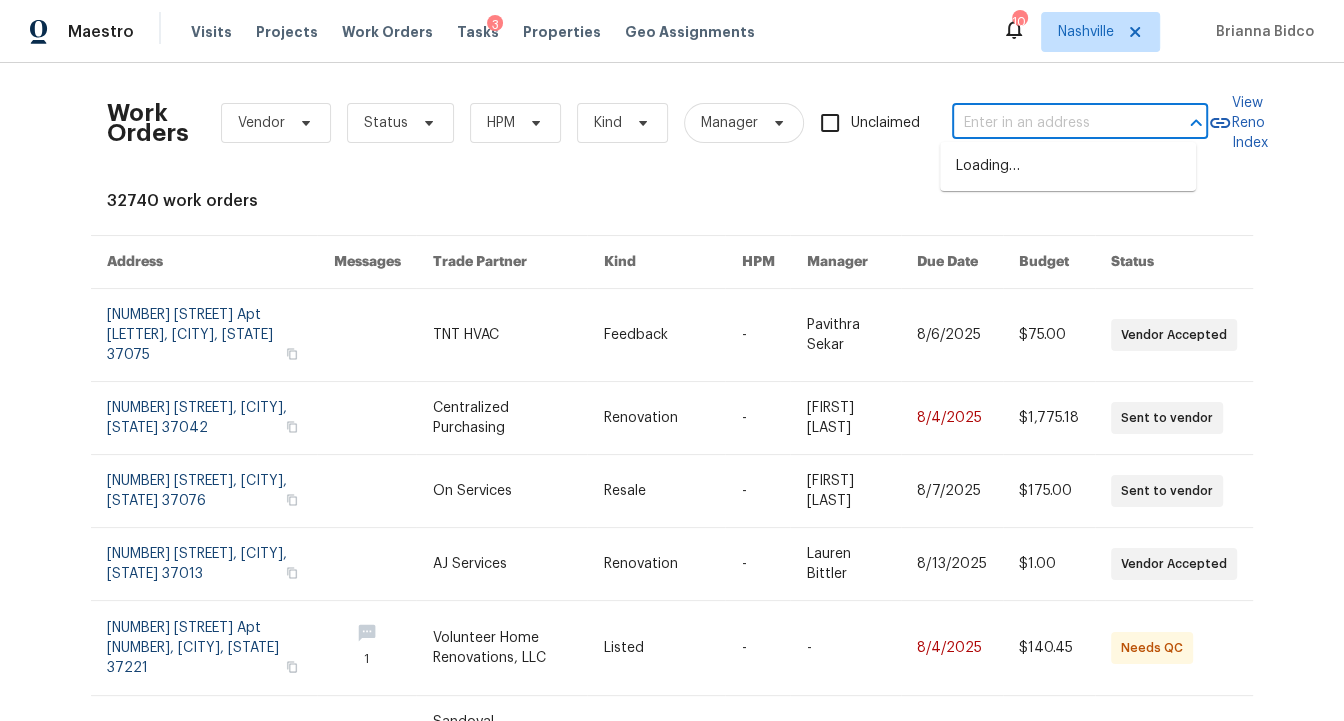 paste on "3108 Celt Aly" 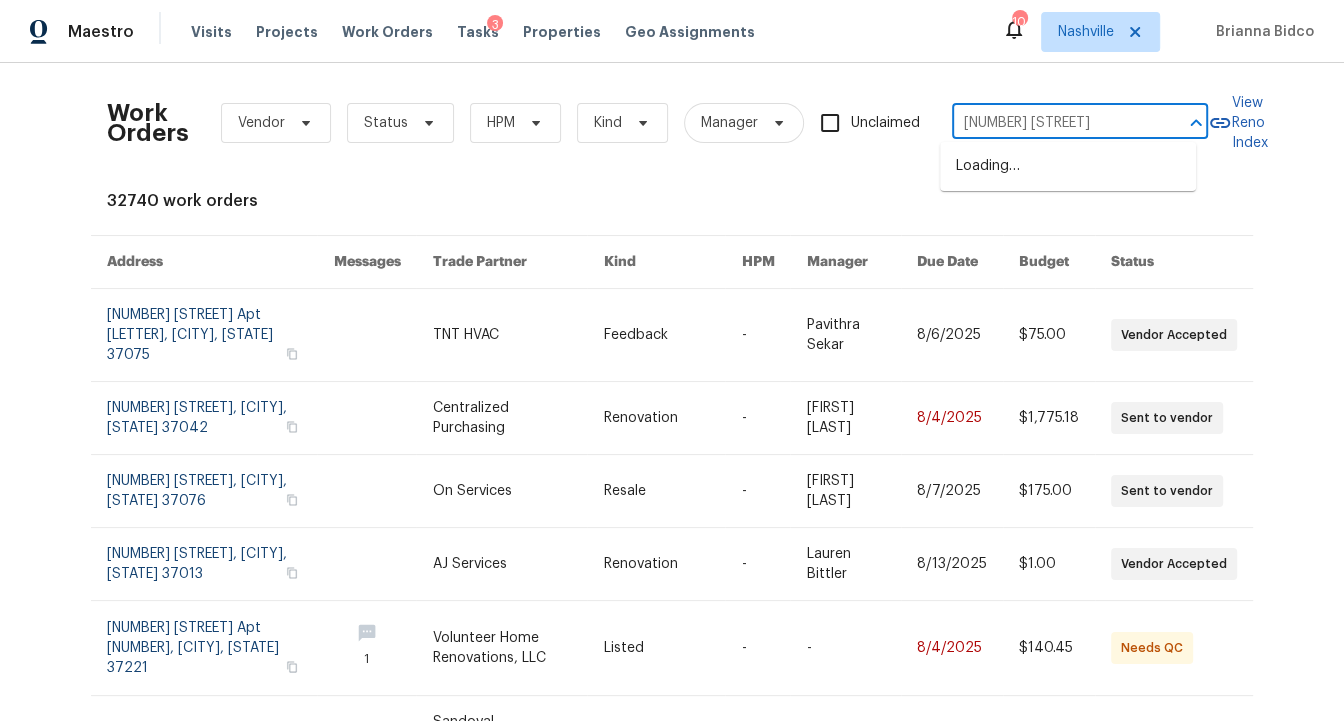 type on "3108 Celt Aly" 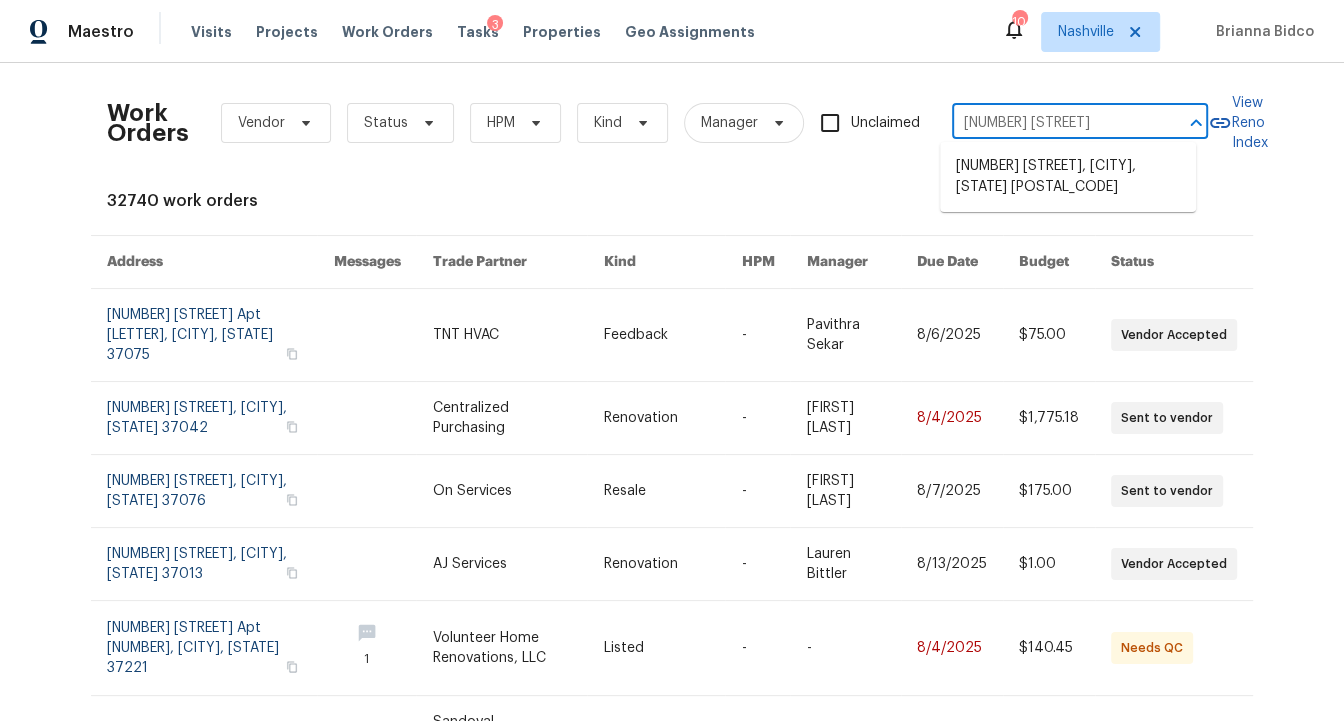type 